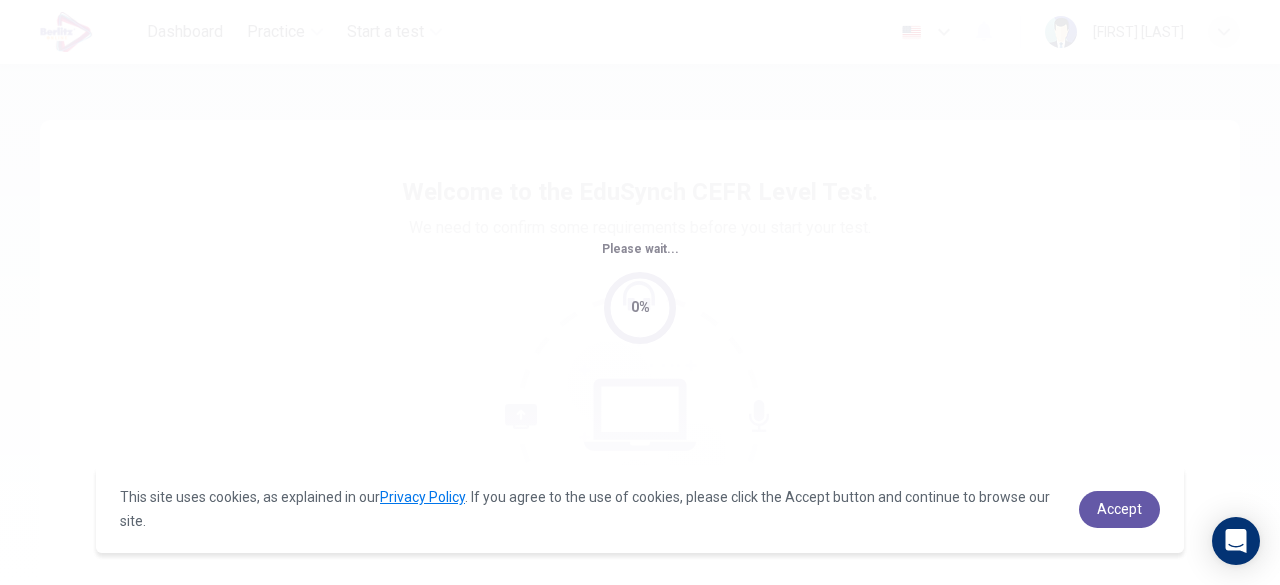 scroll, scrollTop: 0, scrollLeft: 0, axis: both 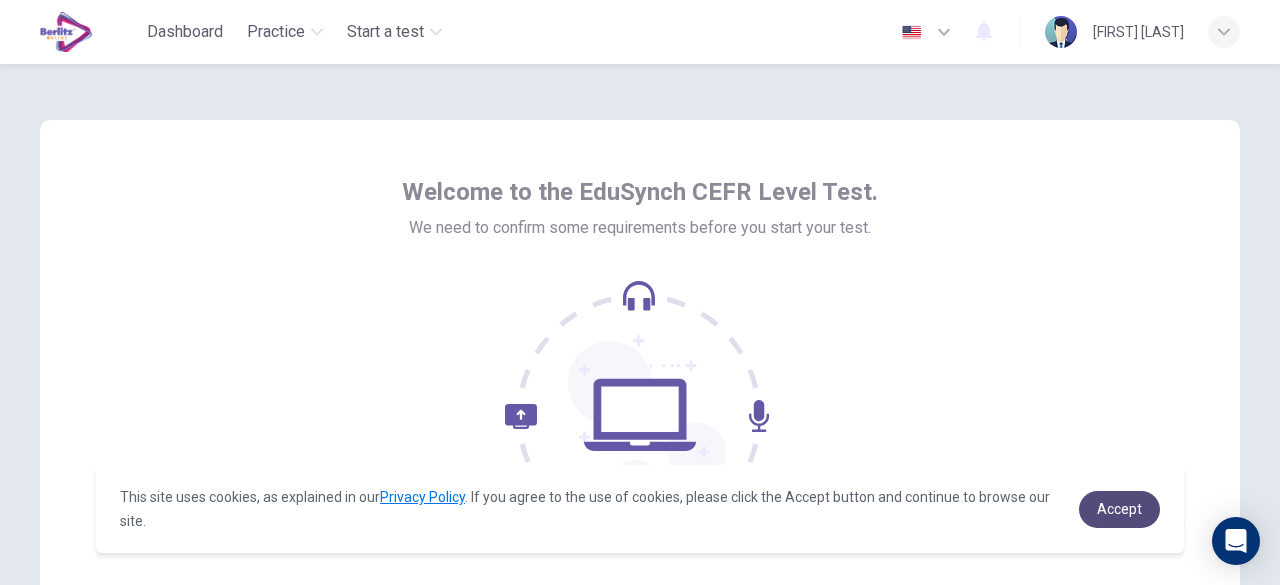 click on "Accept" at bounding box center (1119, 509) 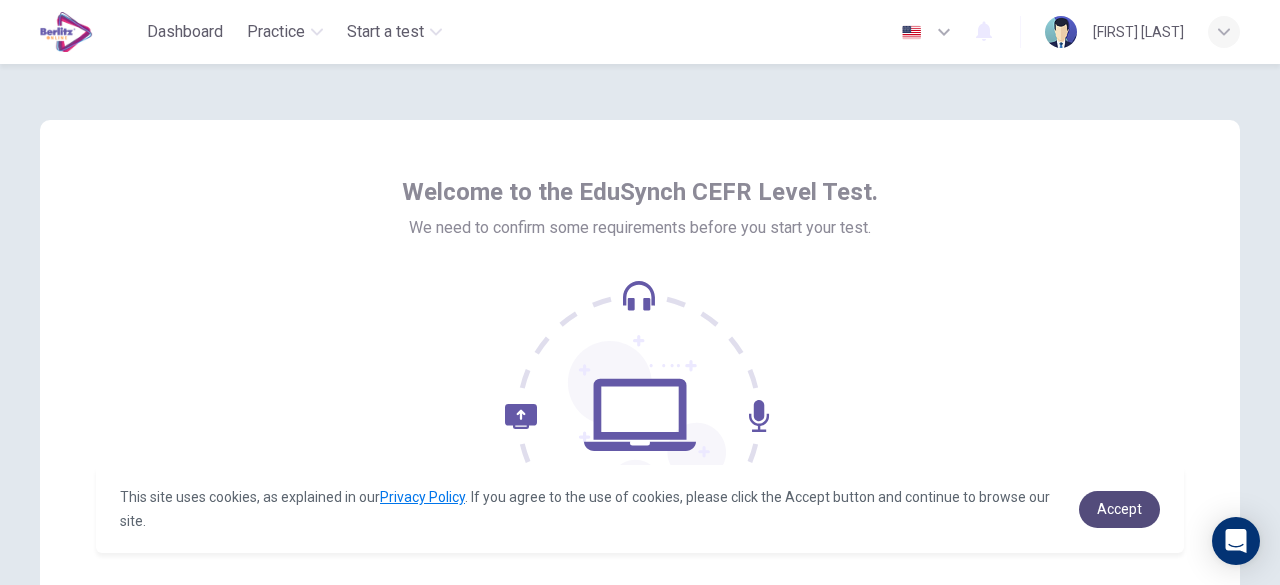 click on "Accept" at bounding box center [1119, 509] 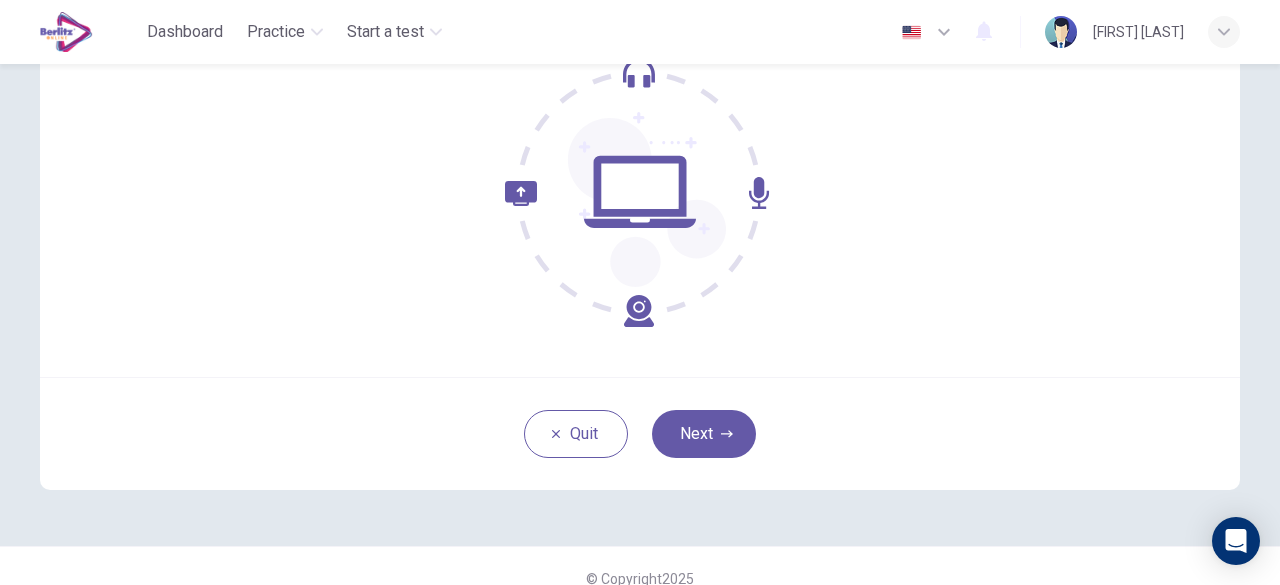 scroll, scrollTop: 234, scrollLeft: 0, axis: vertical 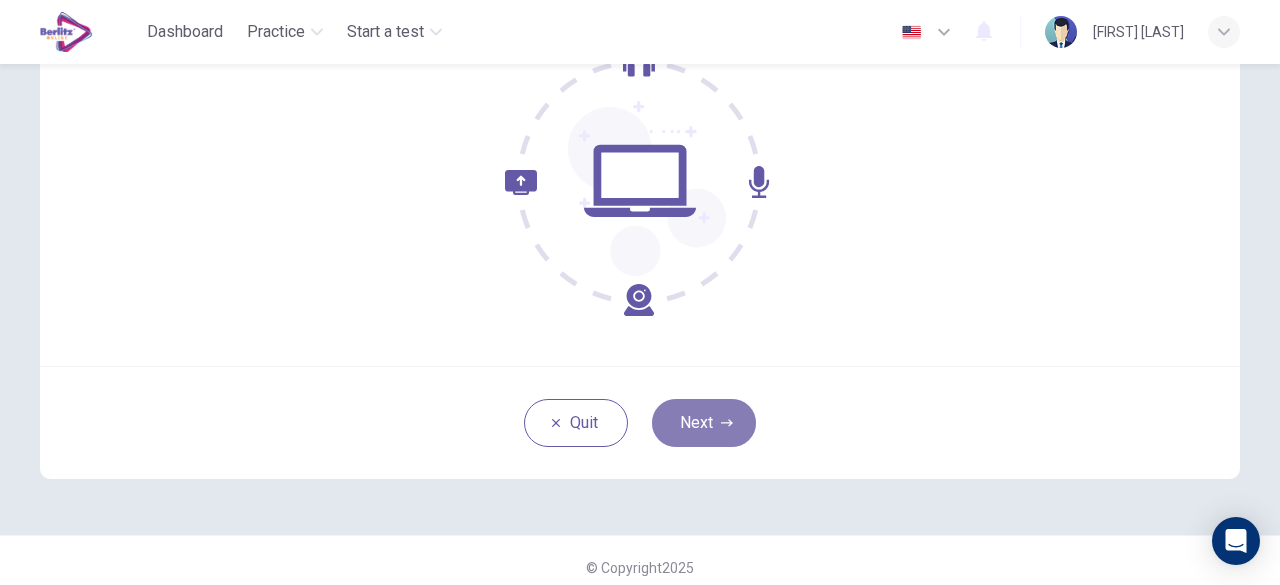 click on "Next" at bounding box center [704, 423] 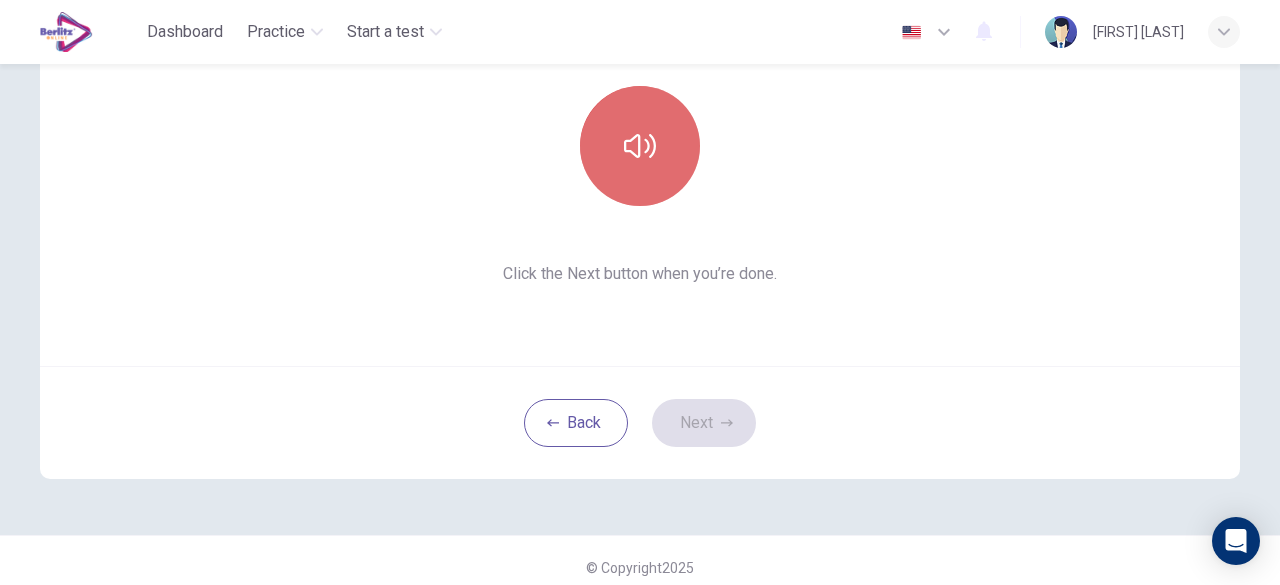 click at bounding box center (640, 146) 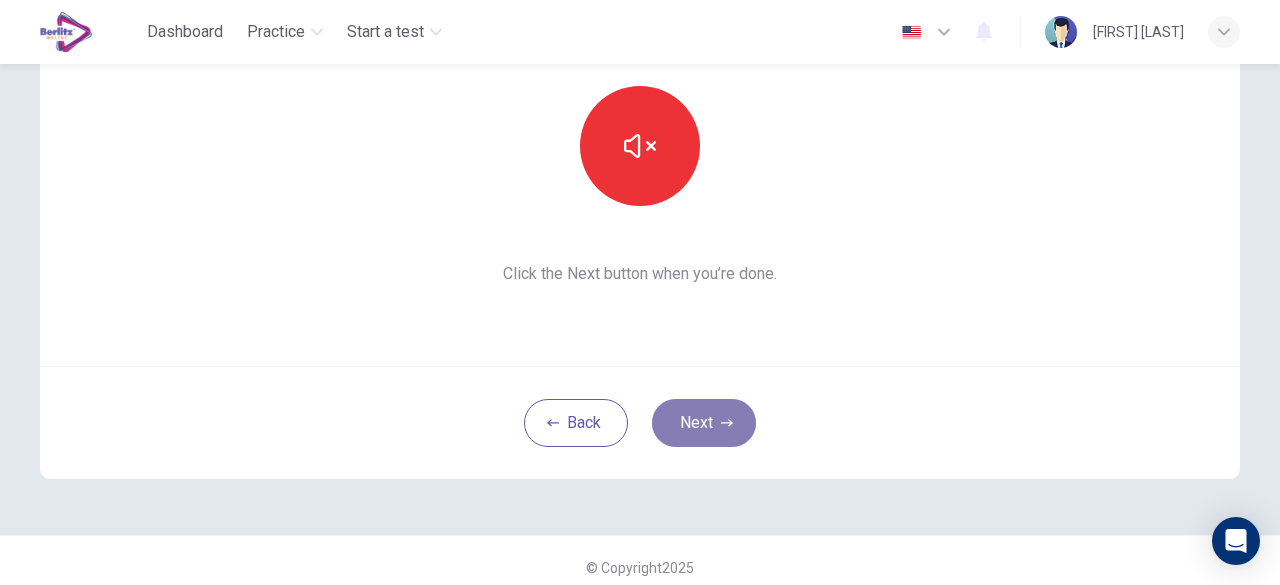 click on "Next" at bounding box center (704, 423) 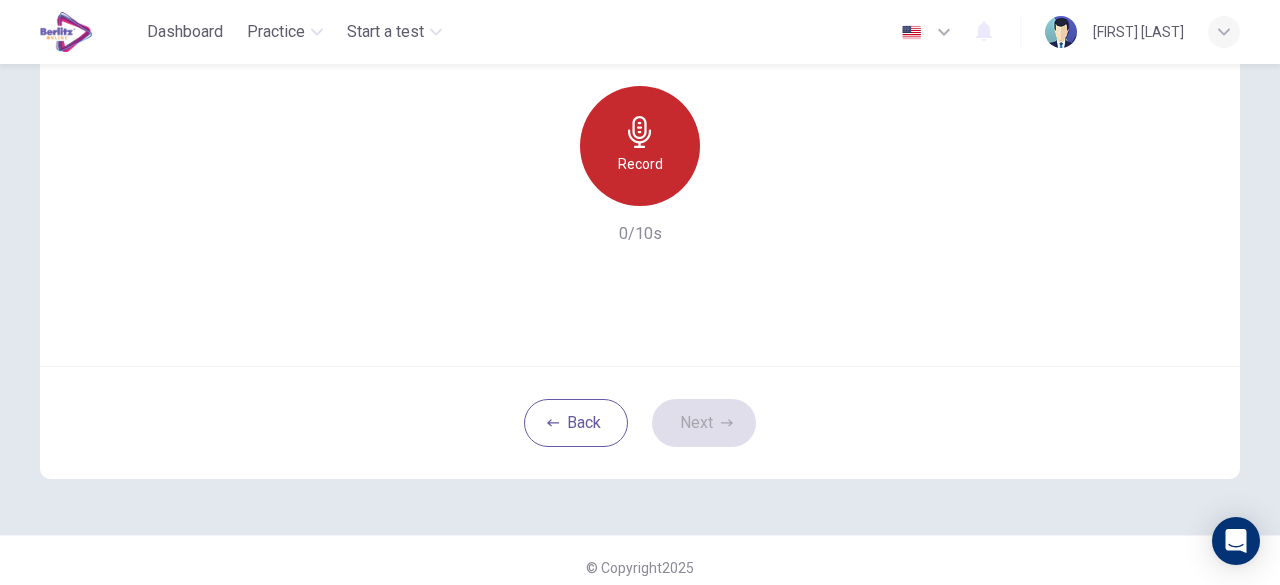 click on "Record" at bounding box center [640, 164] 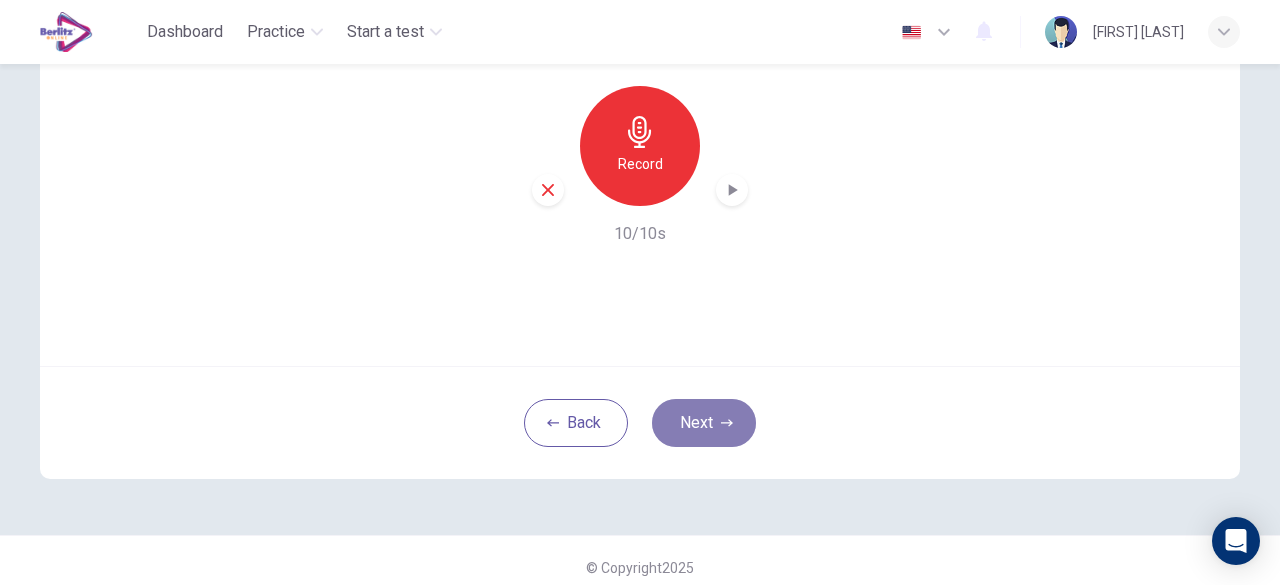 click on "Next" at bounding box center [704, 423] 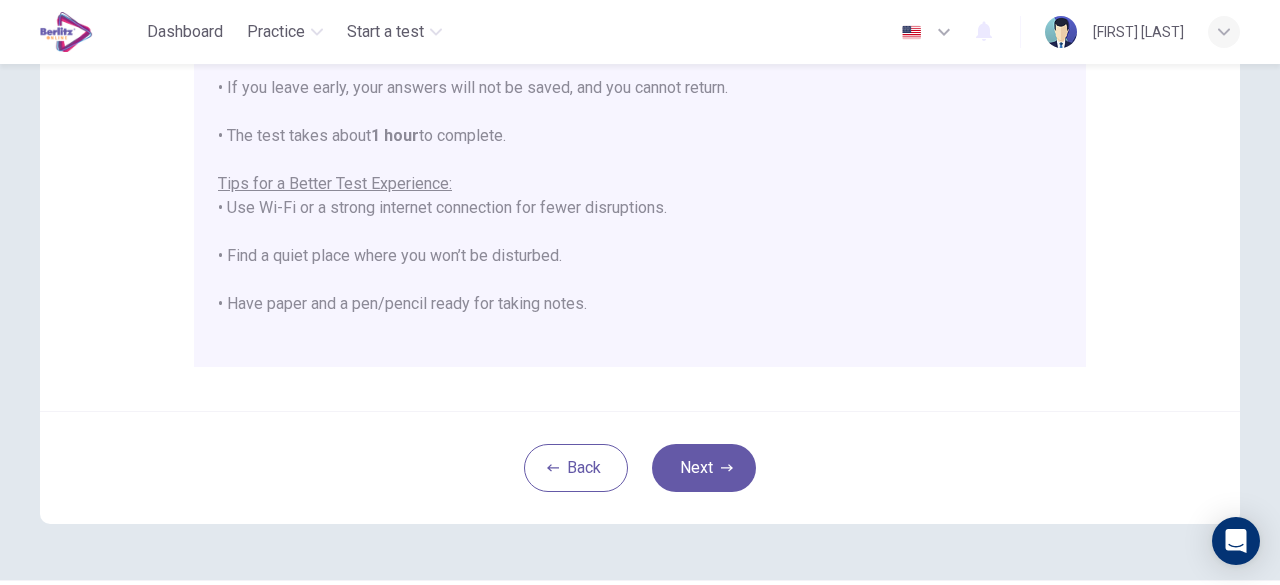 scroll, scrollTop: 480, scrollLeft: 0, axis: vertical 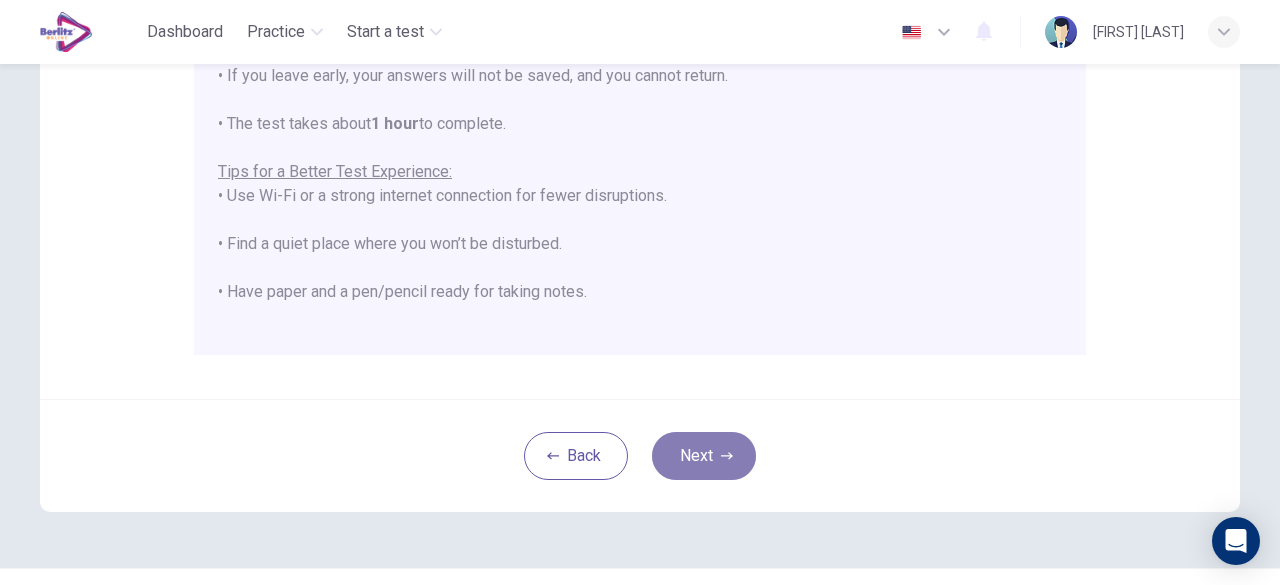 click on "Next" at bounding box center [704, 456] 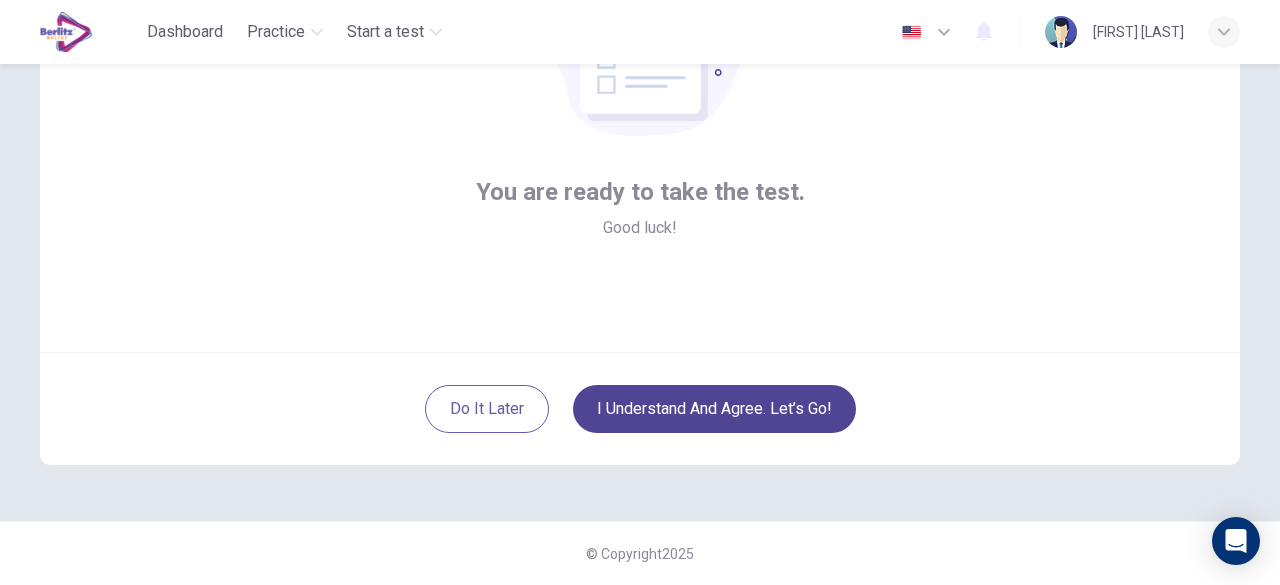 scroll, scrollTop: 248, scrollLeft: 0, axis: vertical 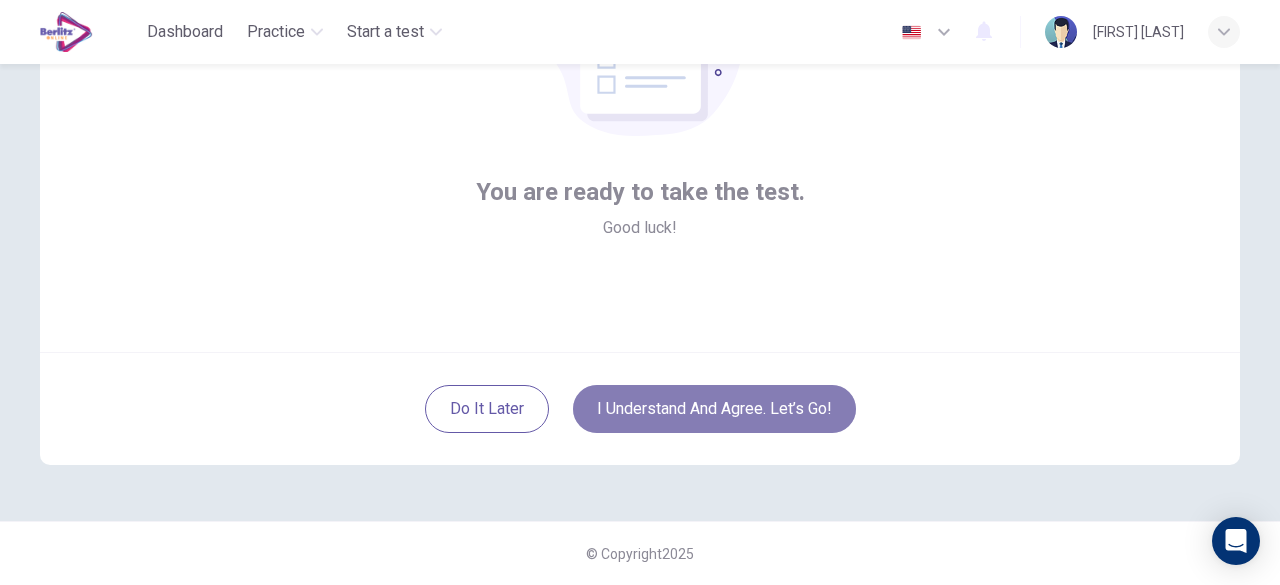 click on "I understand and agree. Let’s go!" at bounding box center [714, 409] 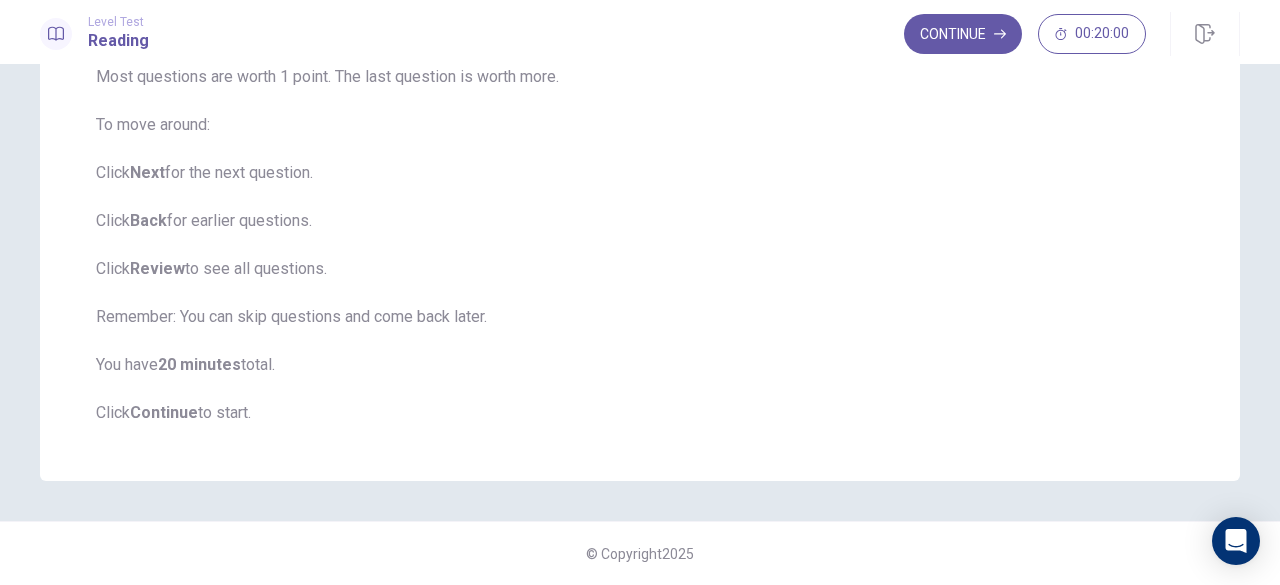 scroll, scrollTop: 0, scrollLeft: 0, axis: both 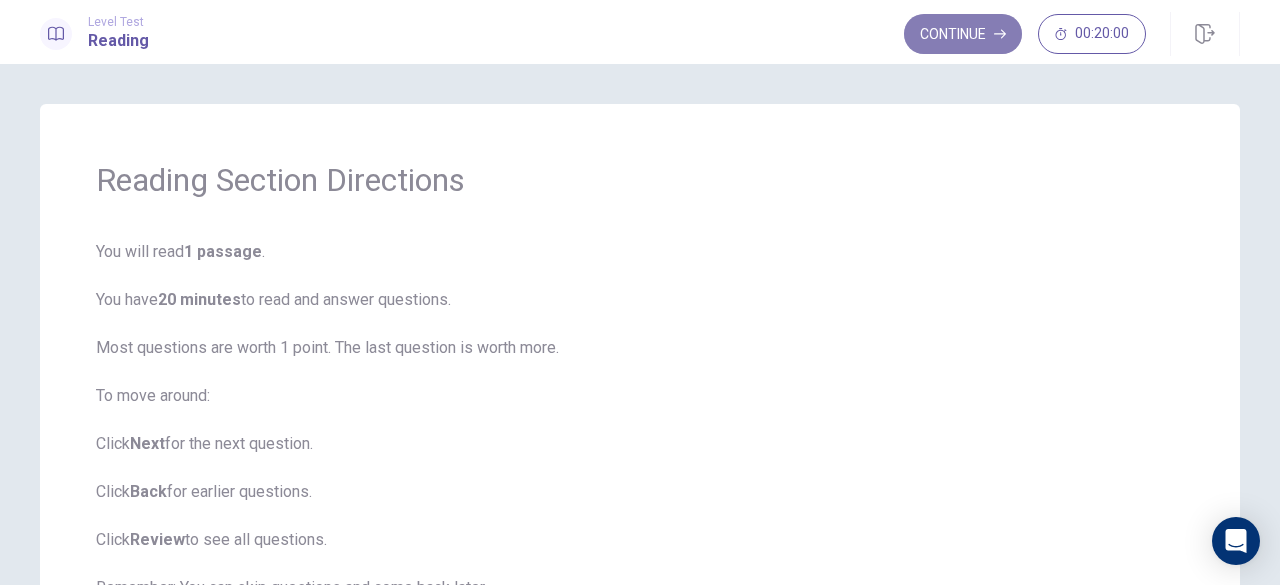 click on "Continue" at bounding box center (963, 34) 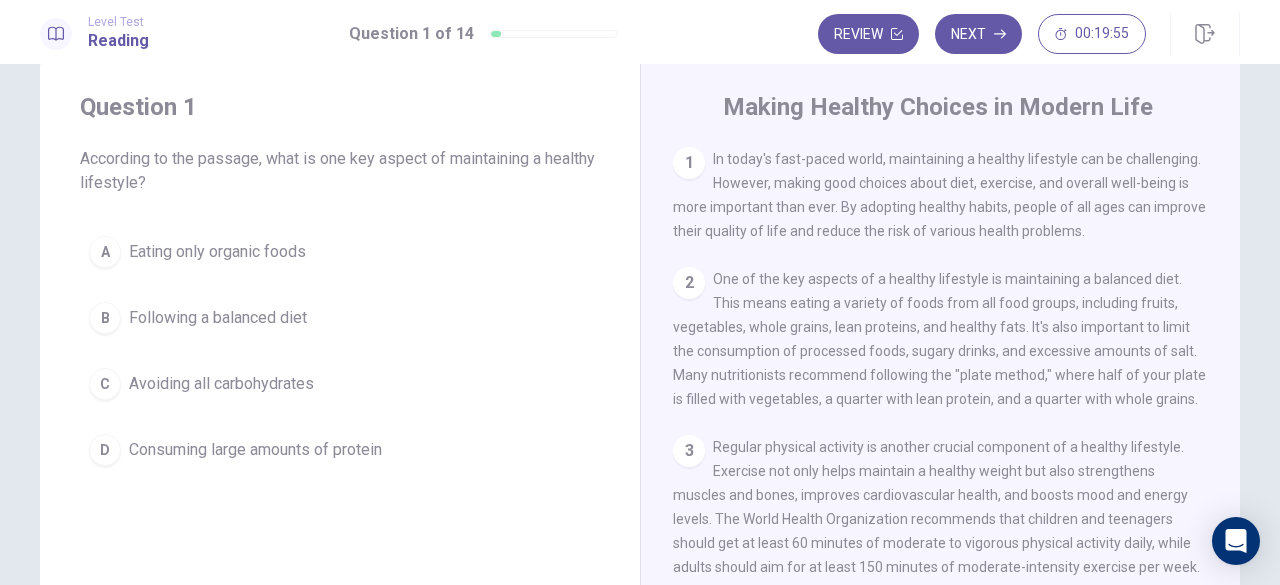 scroll, scrollTop: 53, scrollLeft: 0, axis: vertical 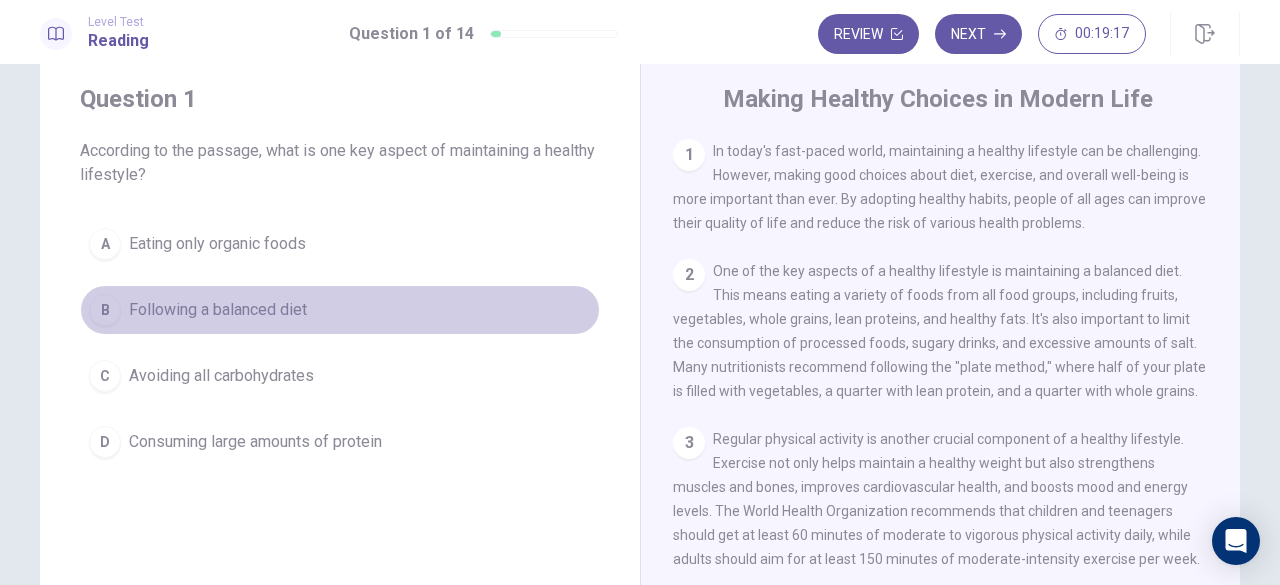 click on "B" at bounding box center (105, 310) 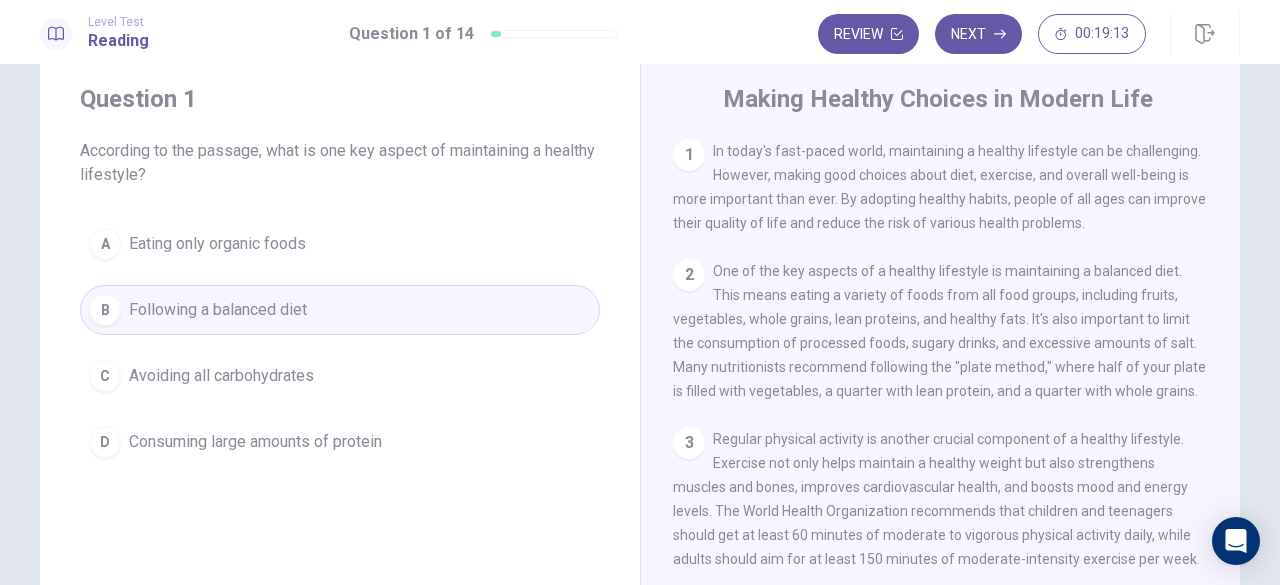 click on "B Following a balanced diet" at bounding box center [340, 310] 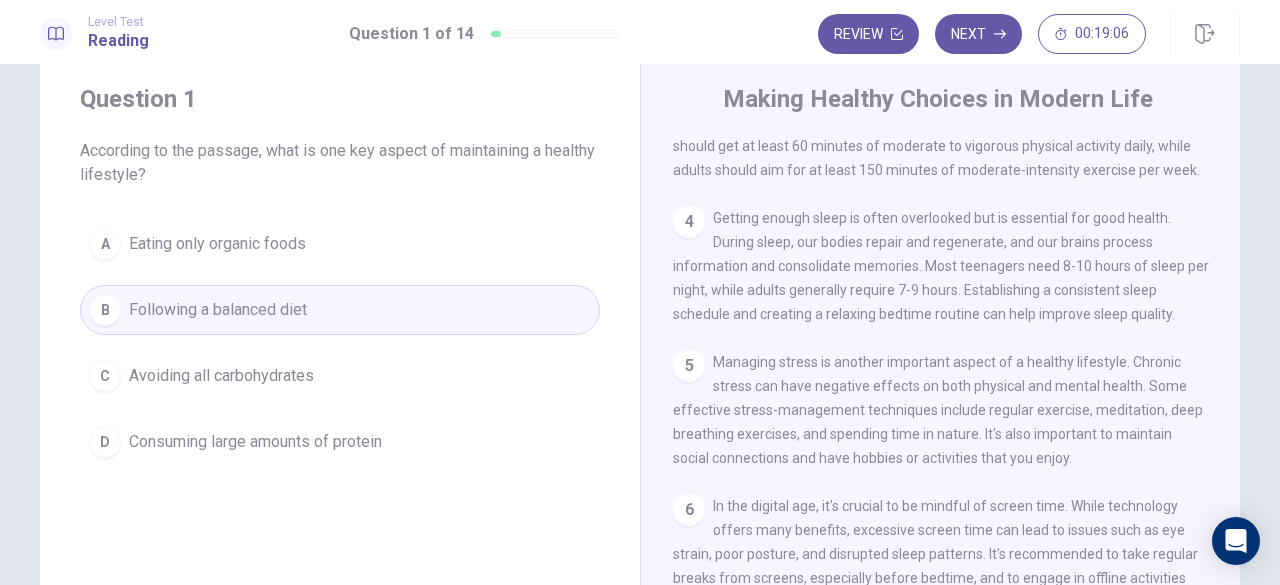scroll, scrollTop: 0, scrollLeft: 0, axis: both 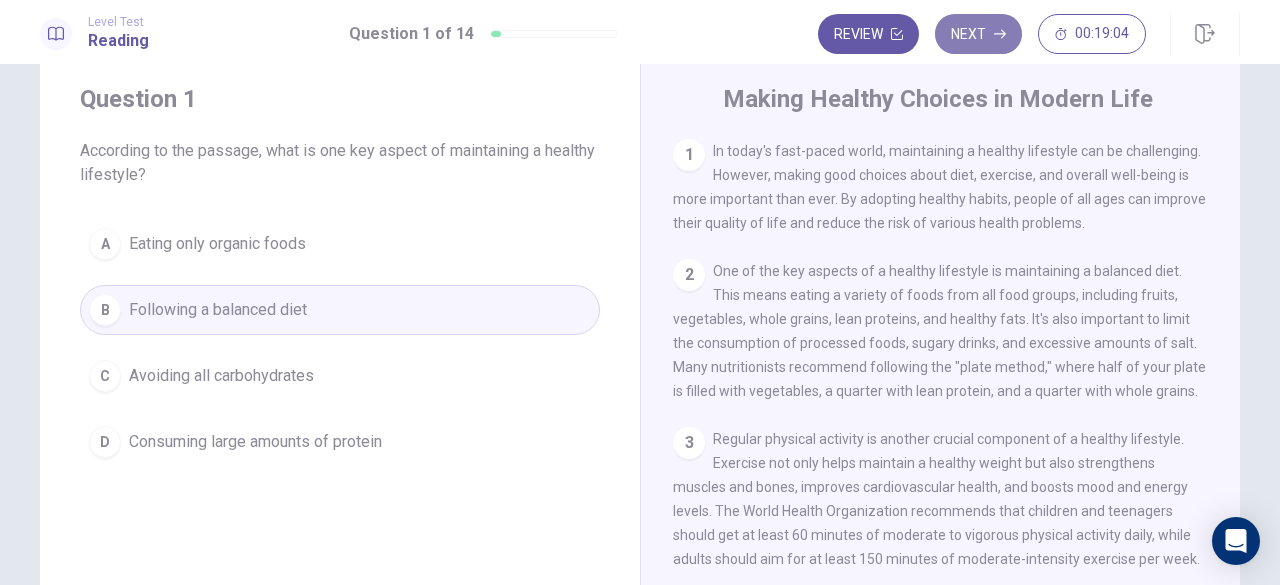 click on "Next" at bounding box center [978, 34] 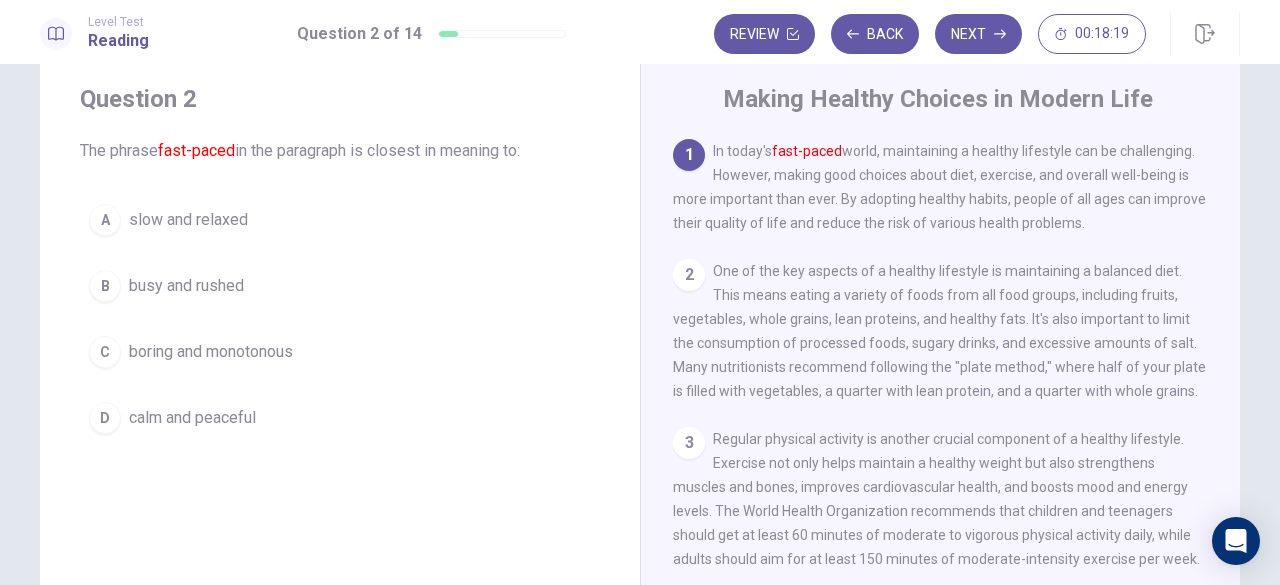 click on "B" at bounding box center [105, 286] 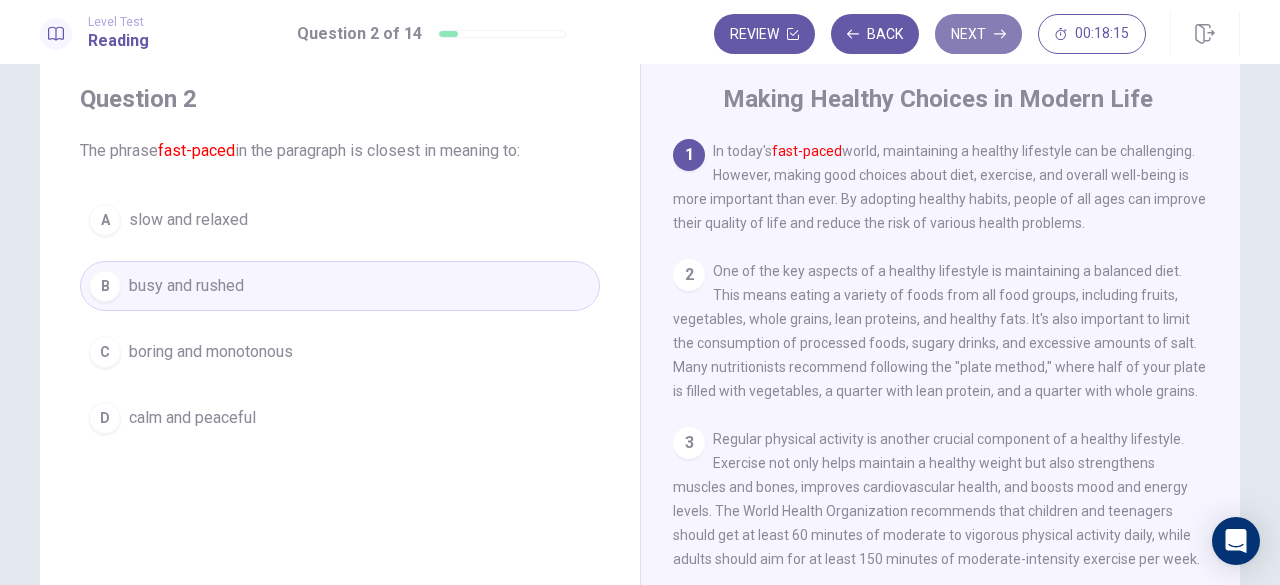 click on "Next" at bounding box center [978, 34] 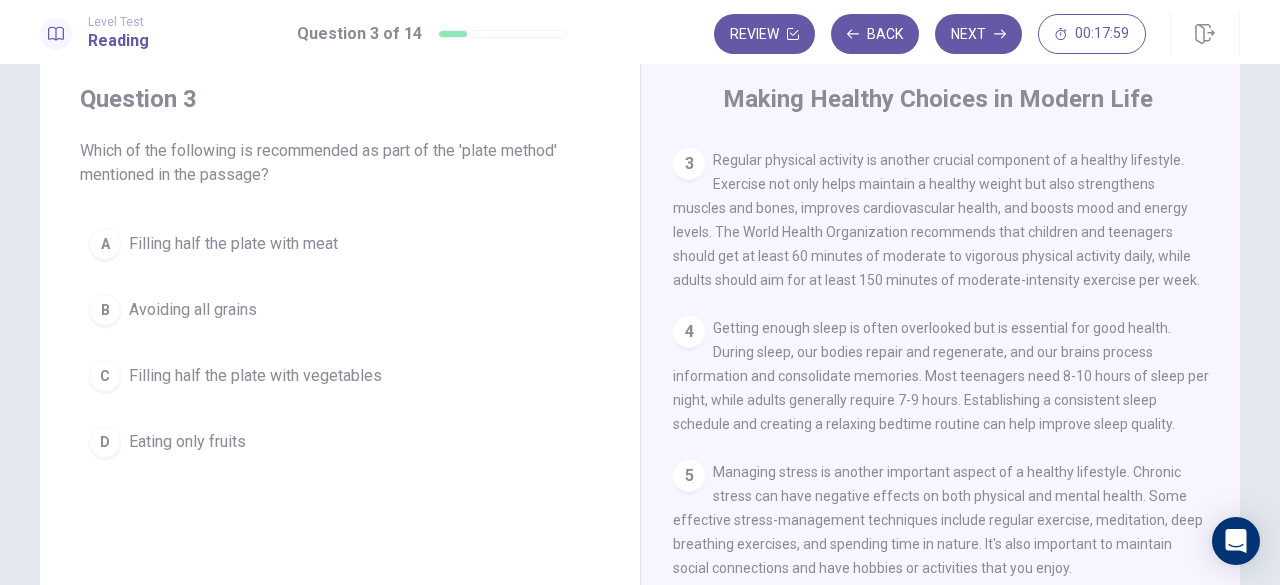 scroll, scrollTop: 271, scrollLeft: 0, axis: vertical 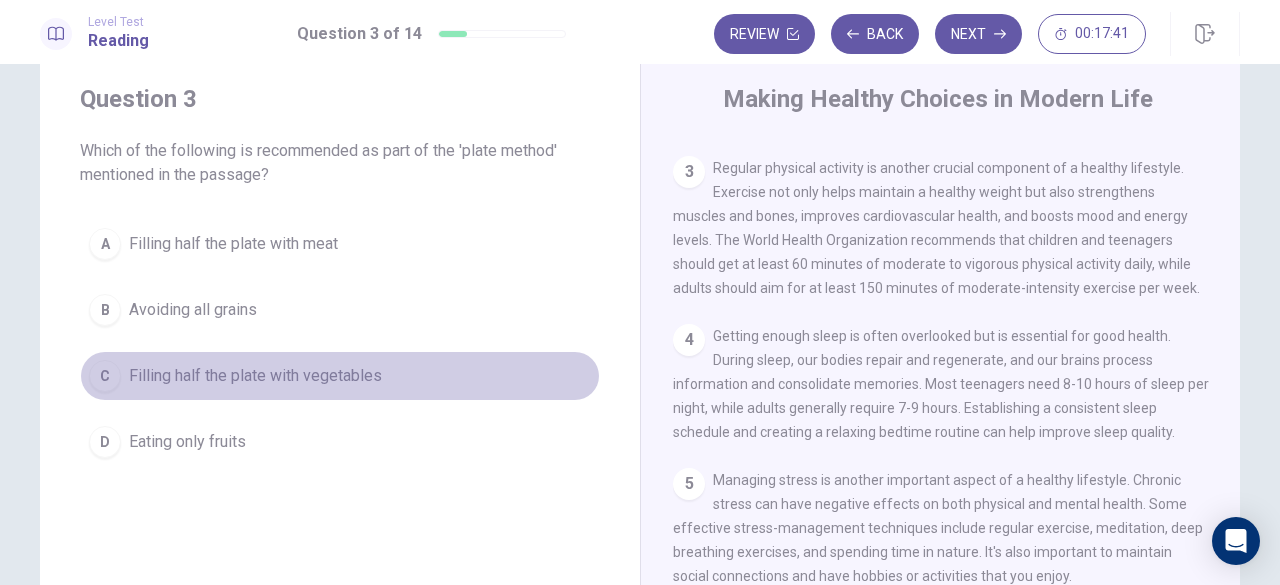 click on "C" at bounding box center (105, 376) 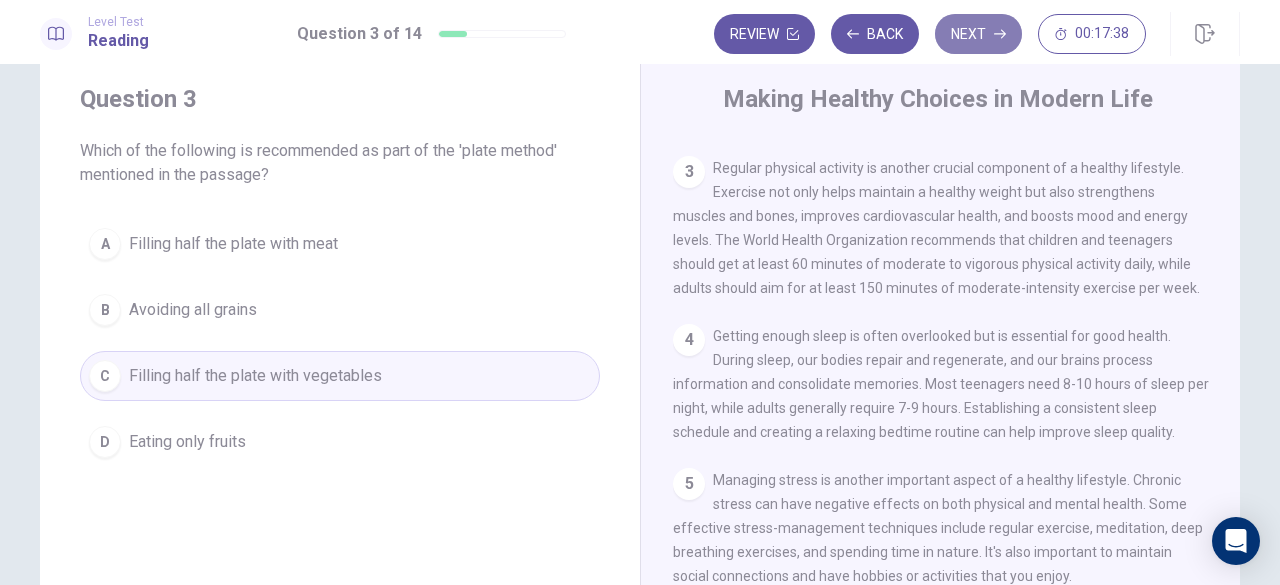 click on "Next" at bounding box center [978, 34] 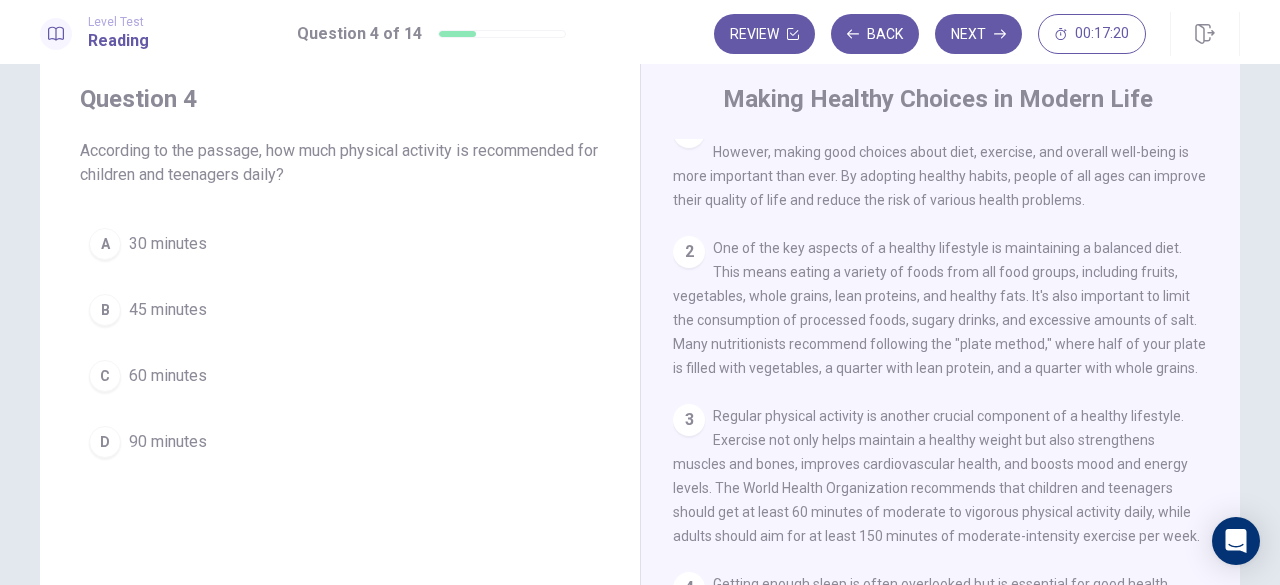 scroll, scrollTop: 0, scrollLeft: 0, axis: both 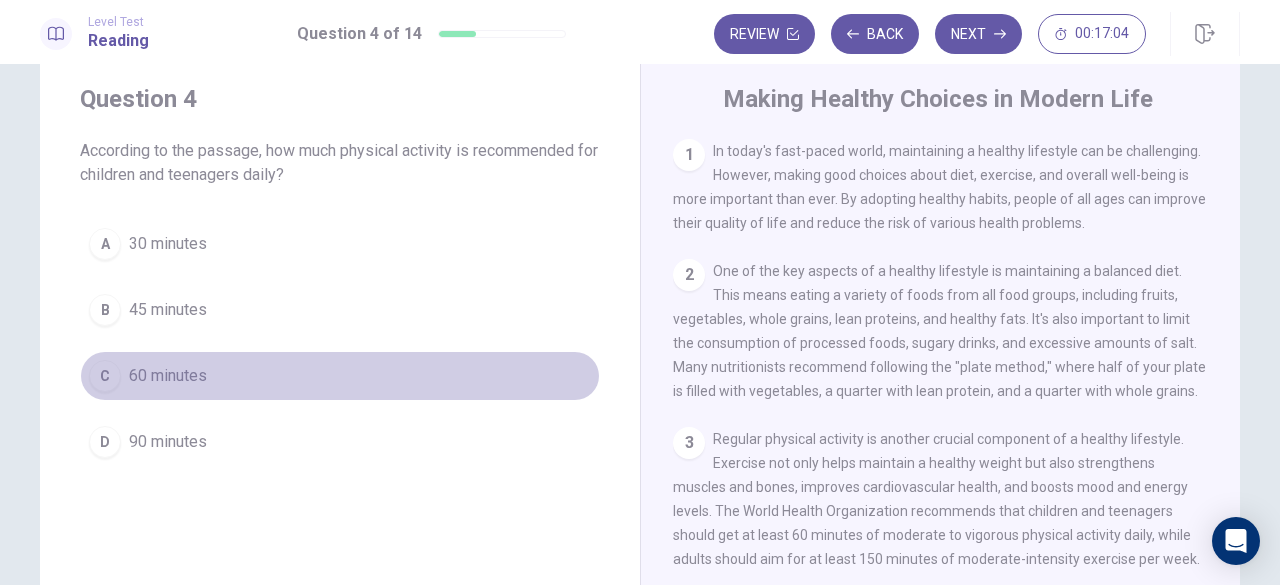 click on "C" at bounding box center [105, 376] 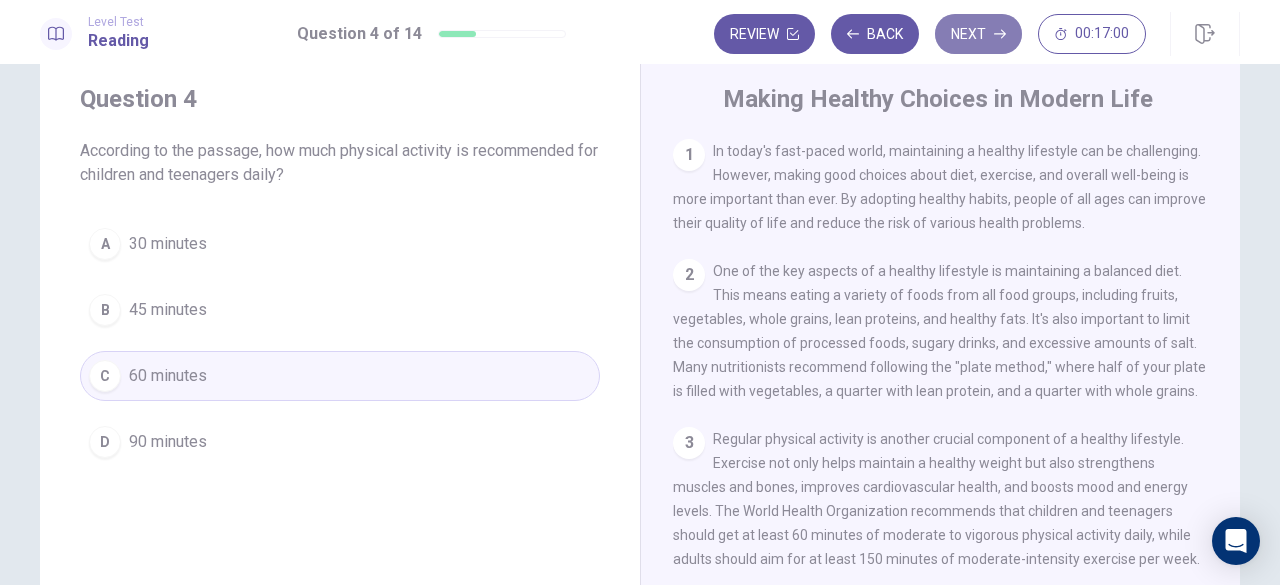 click on "Next" at bounding box center [978, 34] 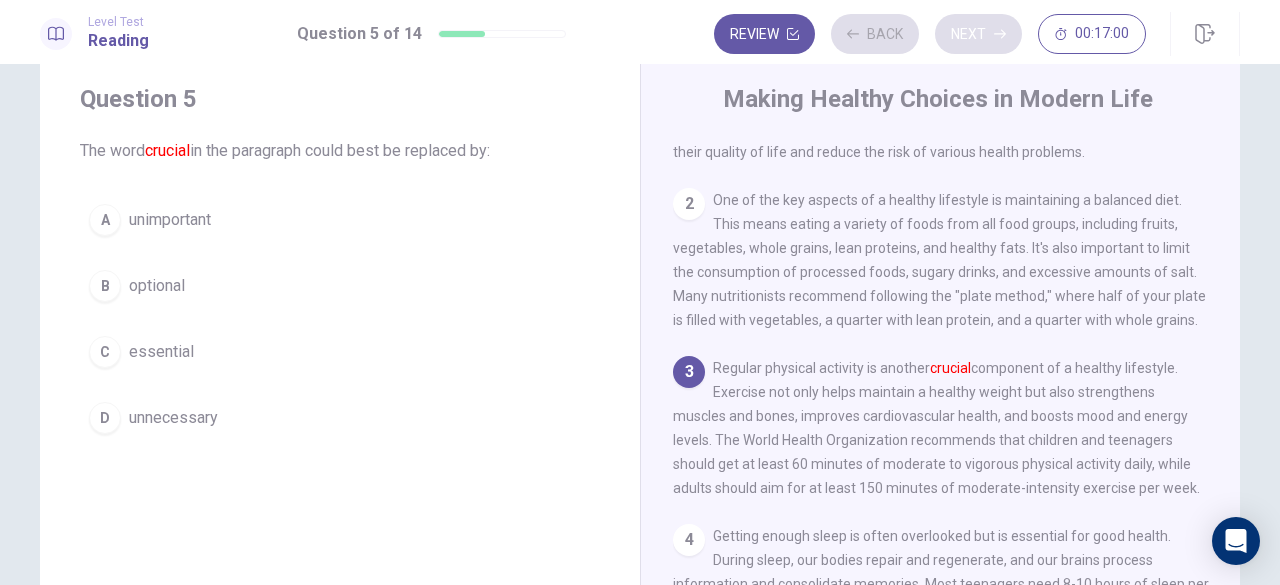 scroll, scrollTop: 73, scrollLeft: 0, axis: vertical 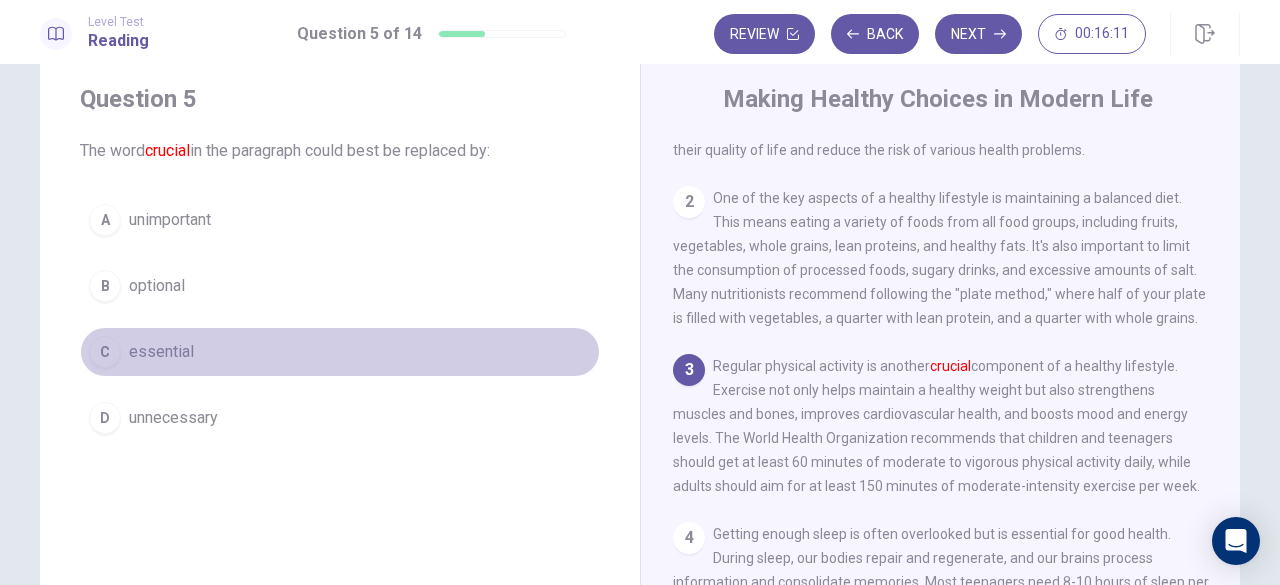 click on "essential" at bounding box center (161, 352) 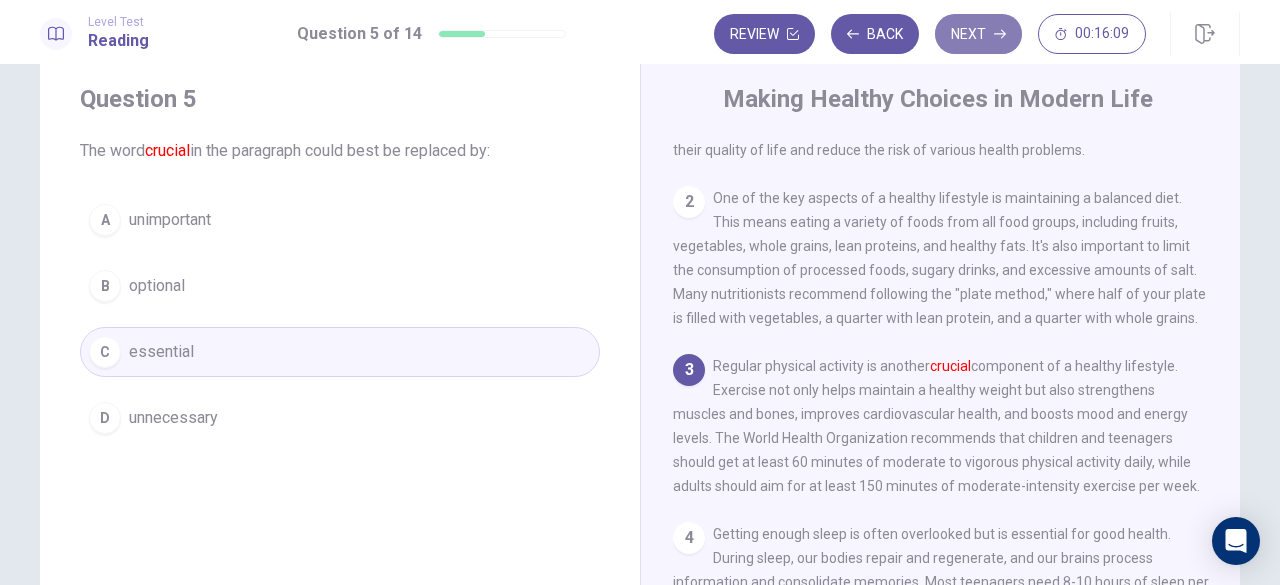 click on "Next" at bounding box center [978, 34] 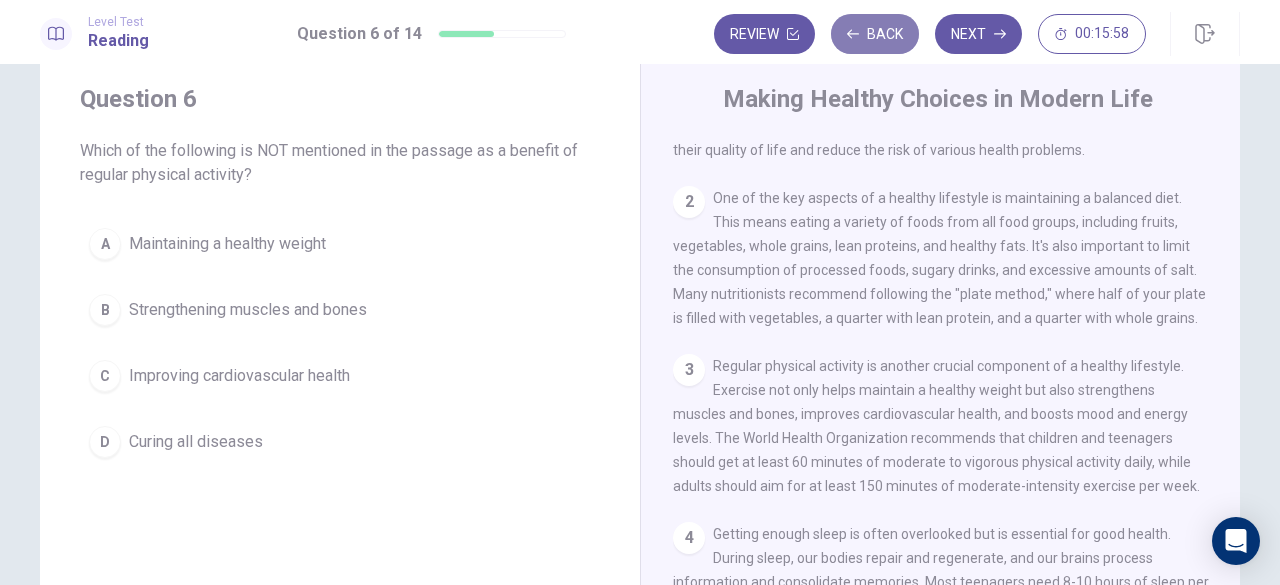 click on "Back" at bounding box center [875, 34] 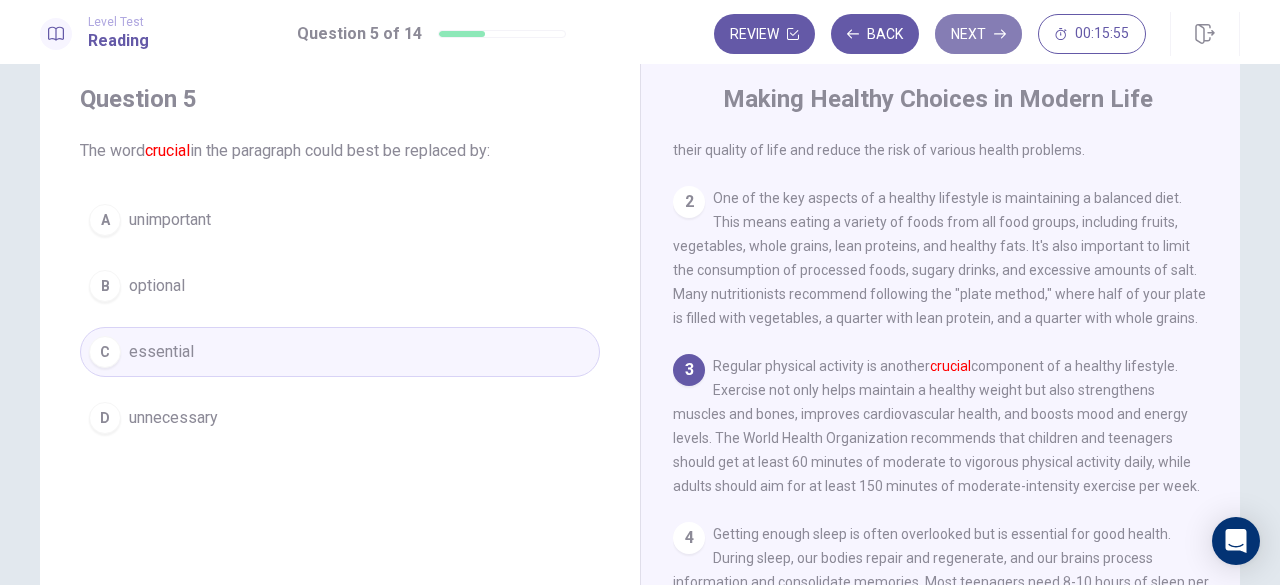 click on "Next" at bounding box center (978, 34) 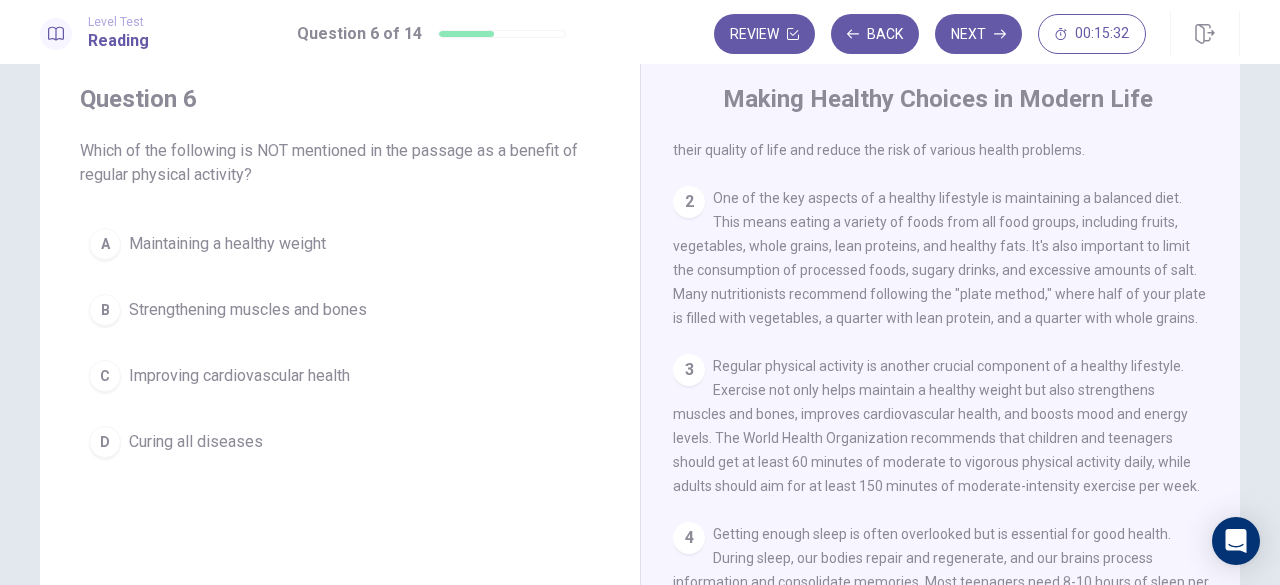 click on "D" at bounding box center (105, 442) 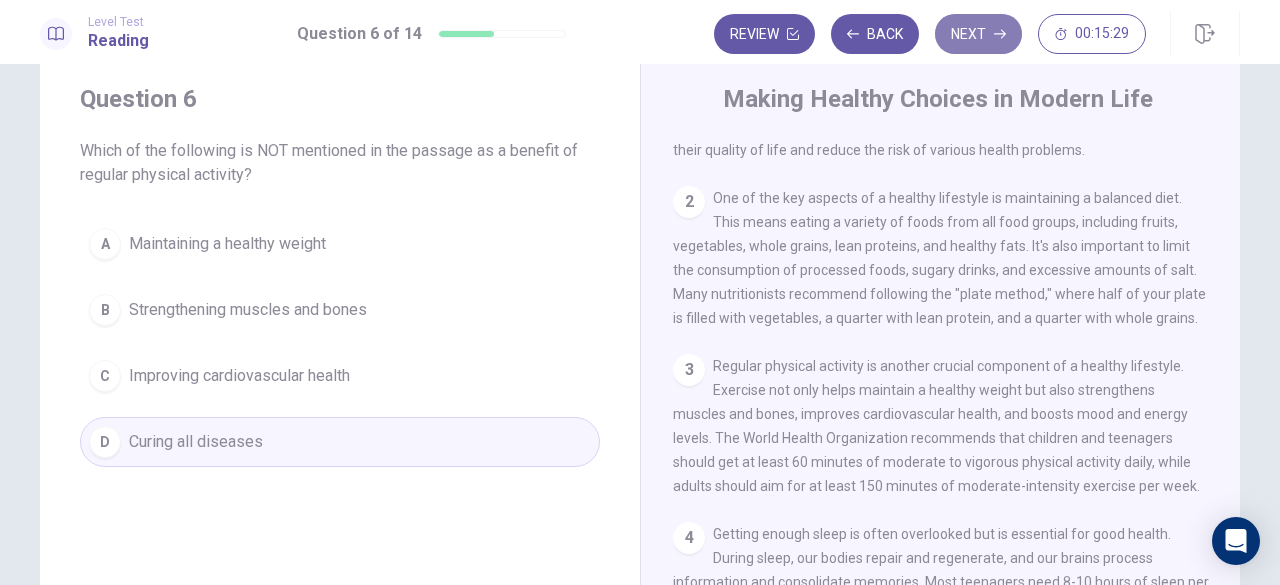 click on "Next" at bounding box center (978, 34) 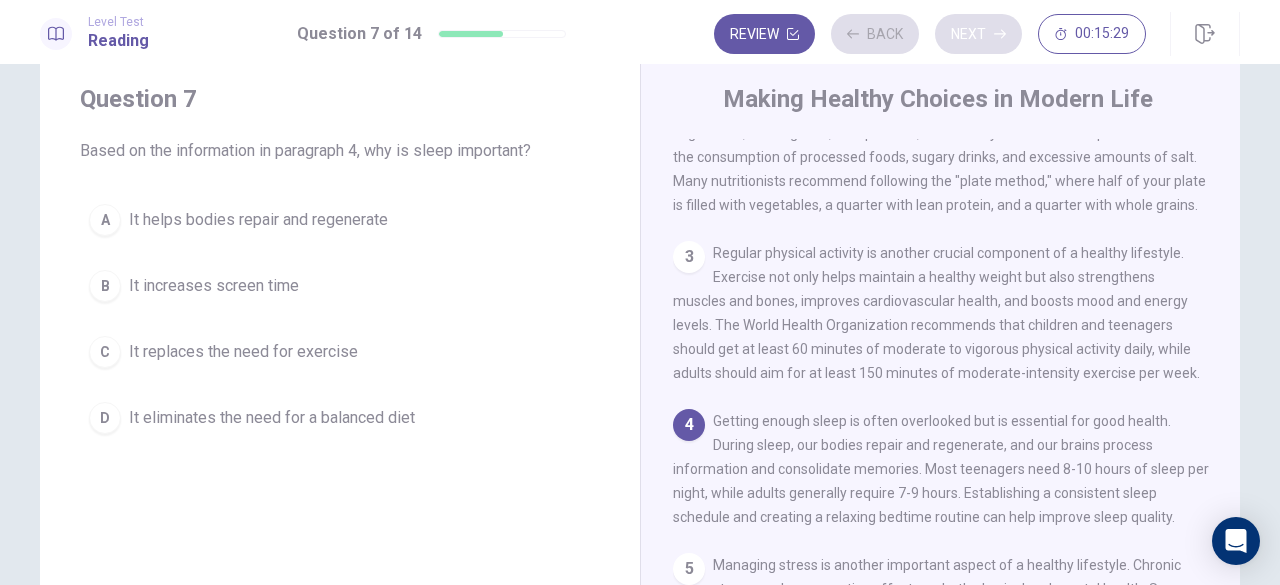 scroll, scrollTop: 222, scrollLeft: 0, axis: vertical 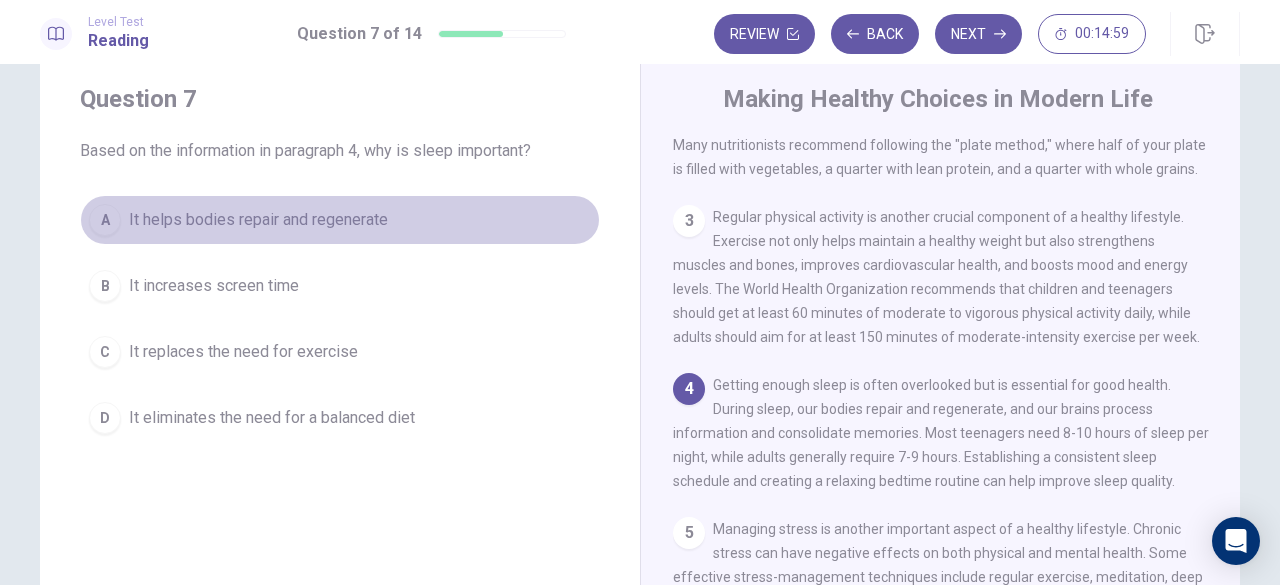 click on "A It helps bodies repair and regenerate" at bounding box center [340, 220] 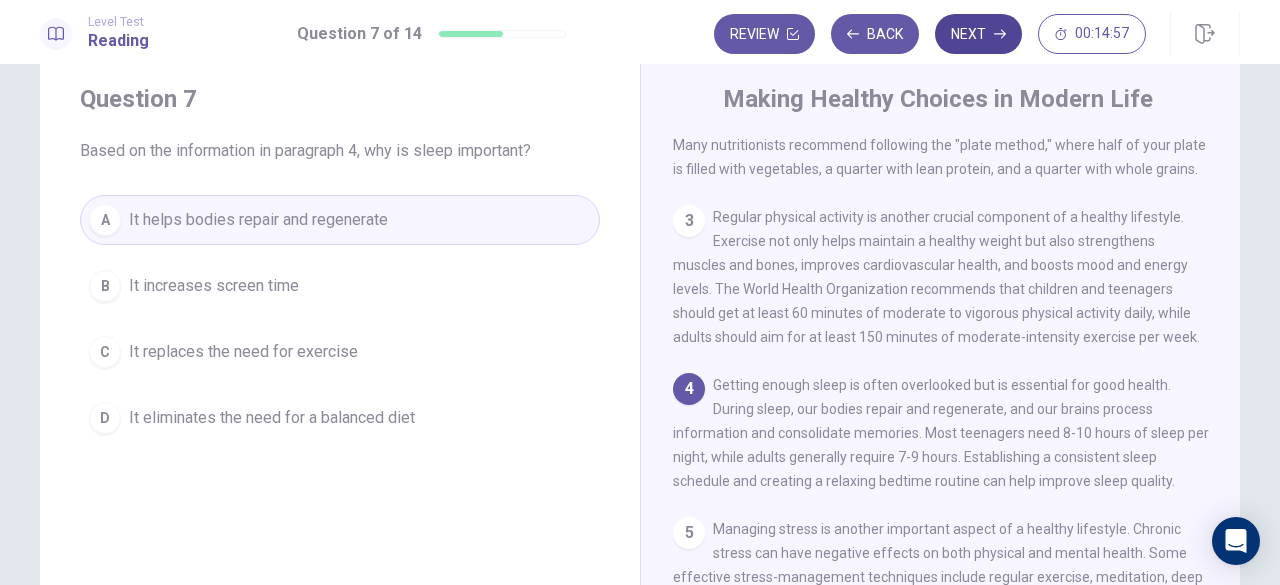 click on "Next" at bounding box center (978, 34) 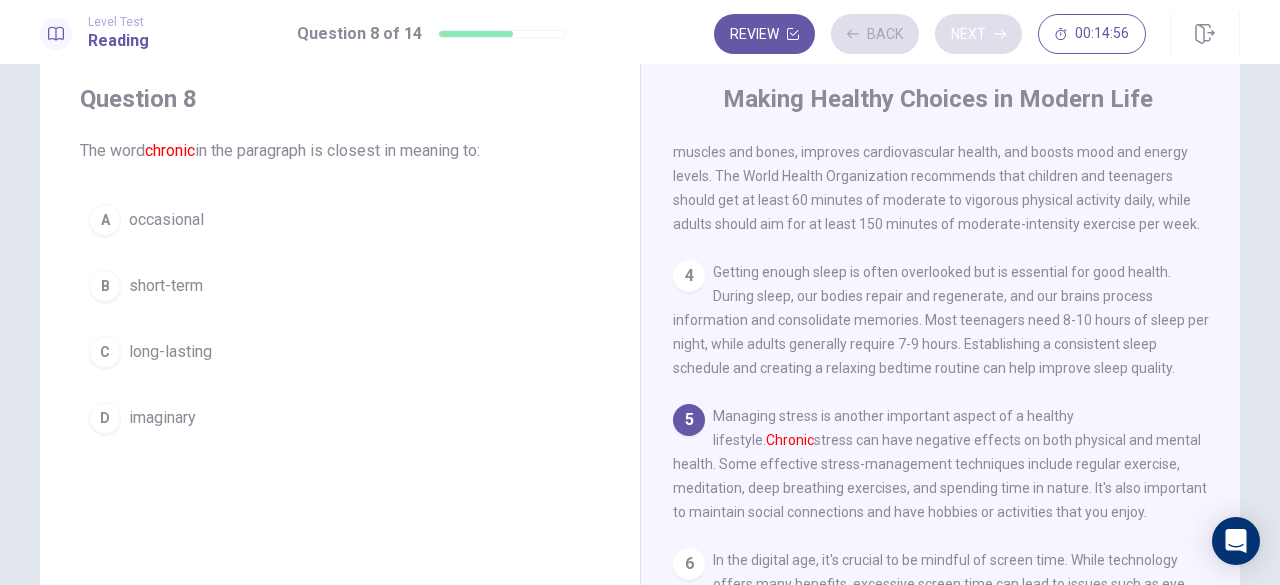 scroll, scrollTop: 371, scrollLeft: 0, axis: vertical 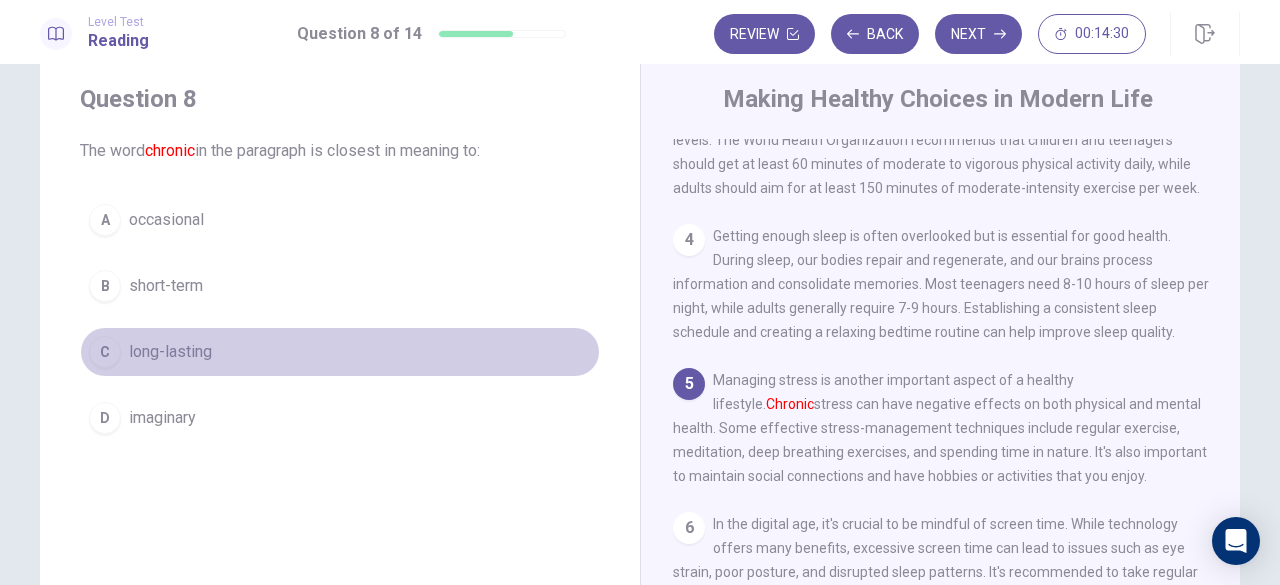 click on "C" at bounding box center [105, 352] 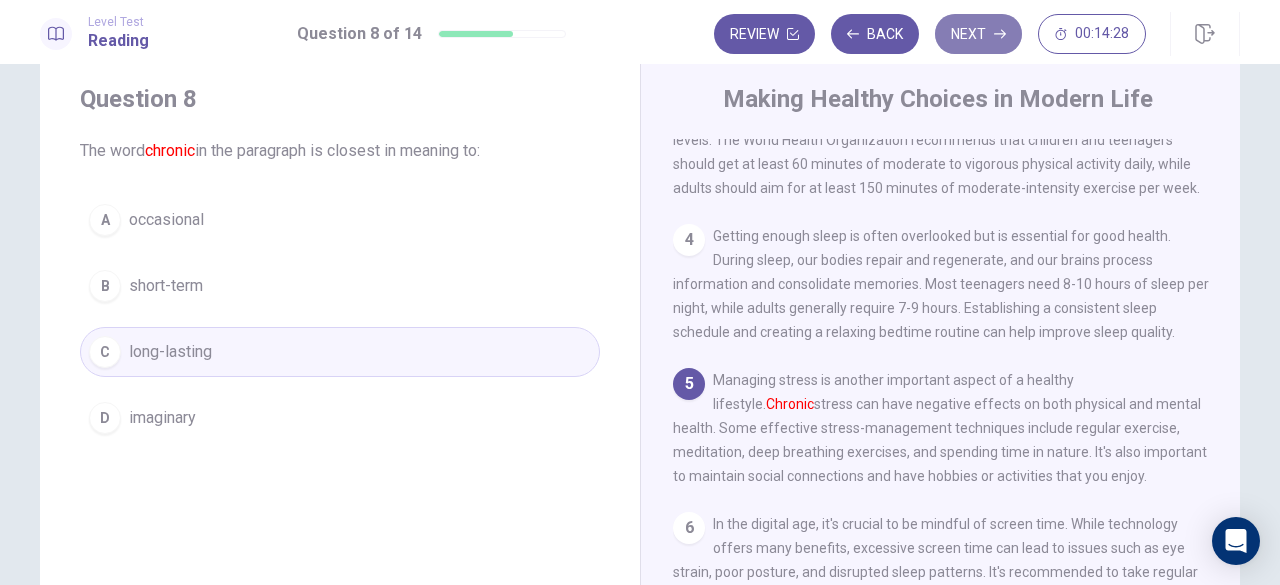 click 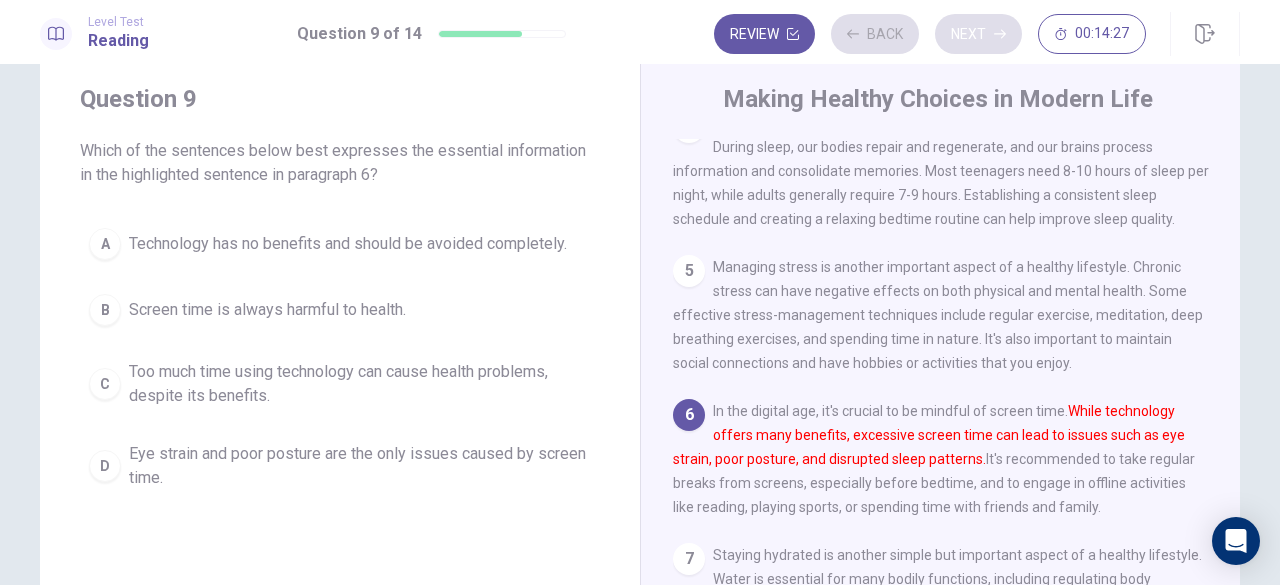 scroll, scrollTop: 520, scrollLeft: 0, axis: vertical 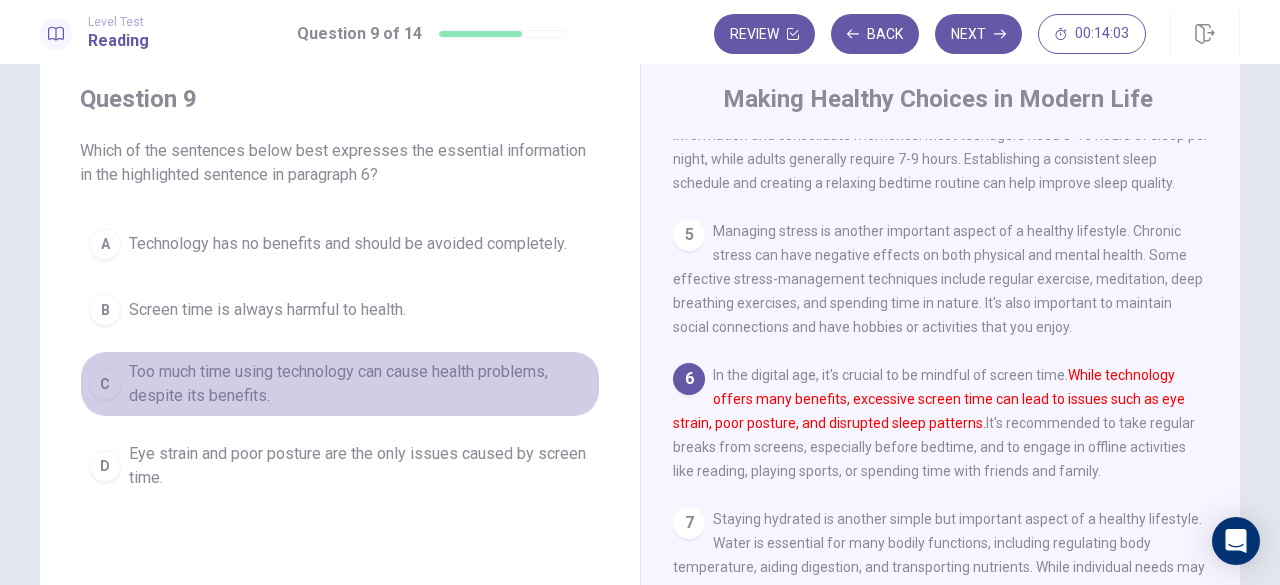 click on "C Too much time using technology can cause health problems, despite its benefits." at bounding box center (340, 384) 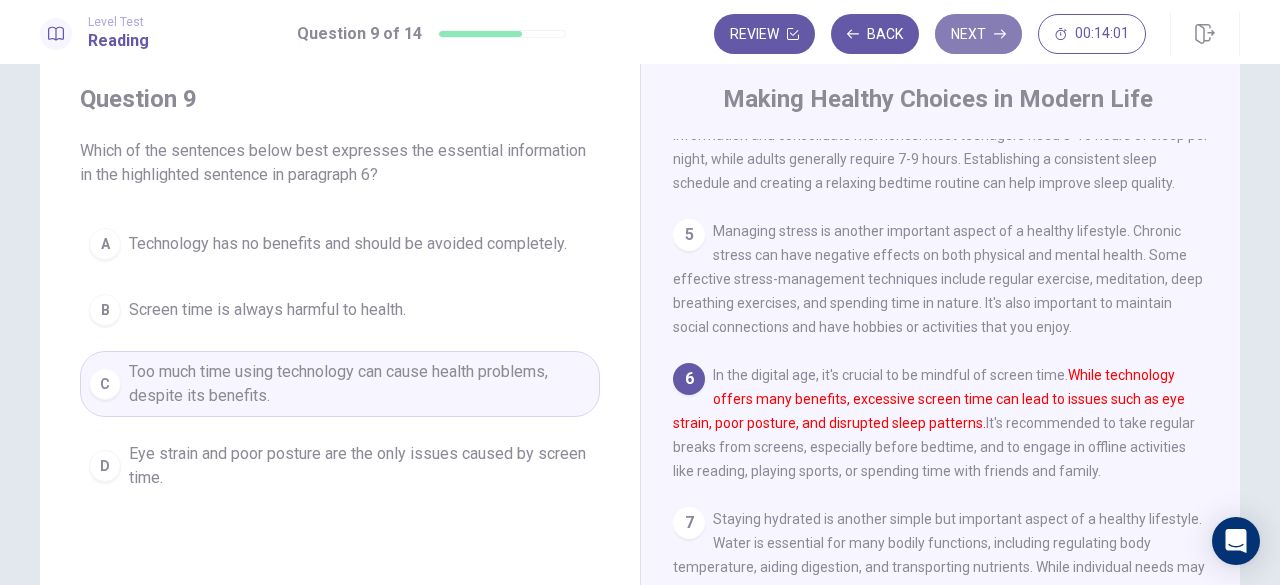 click on "Next" at bounding box center [978, 34] 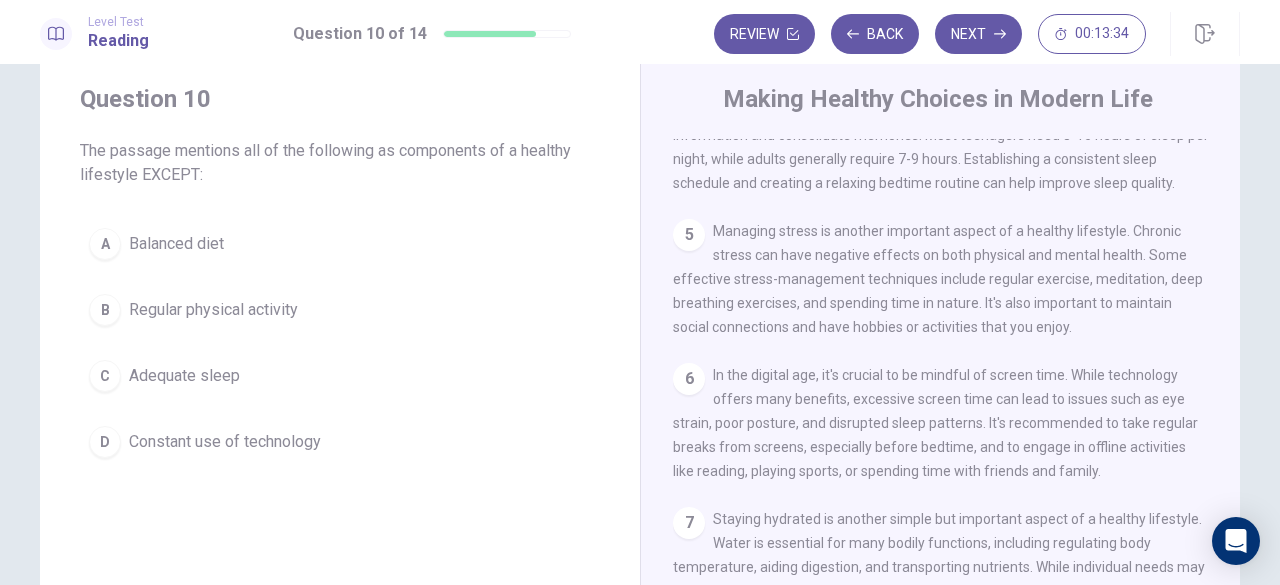 click on "D Constant use of technology" at bounding box center [340, 442] 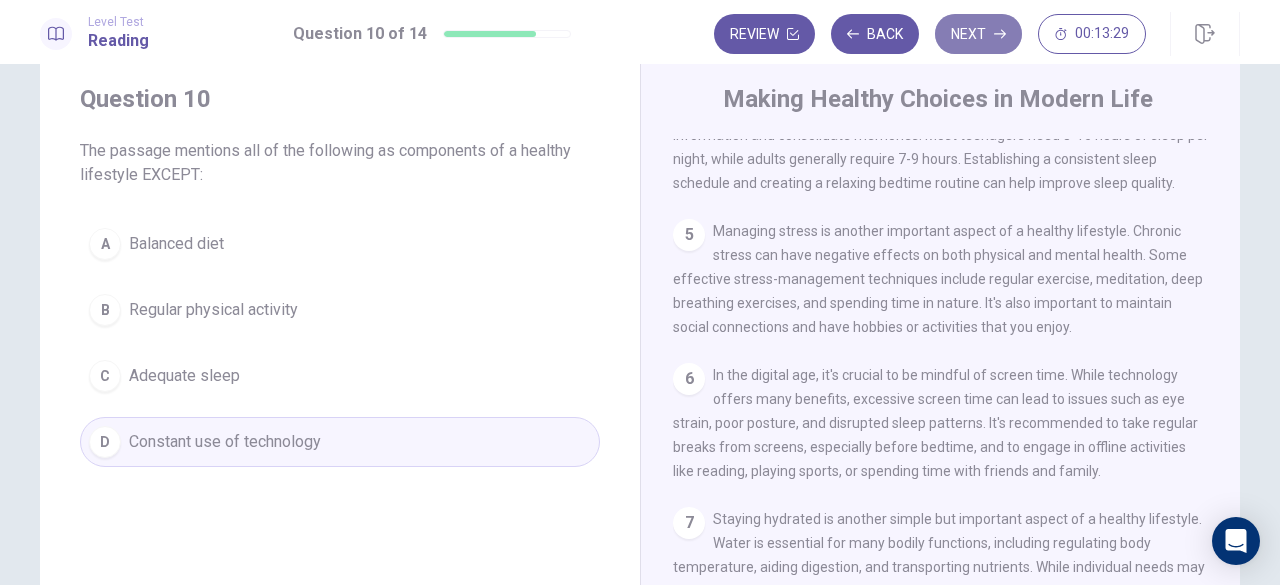 click on "Next" at bounding box center (978, 34) 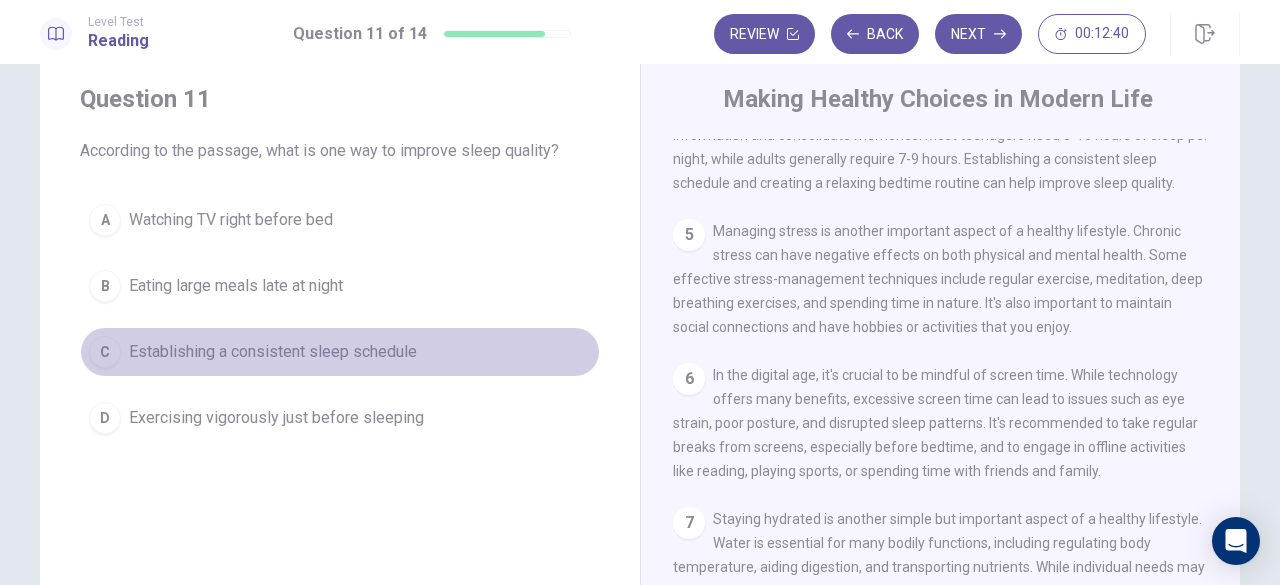 click on "C" at bounding box center (105, 352) 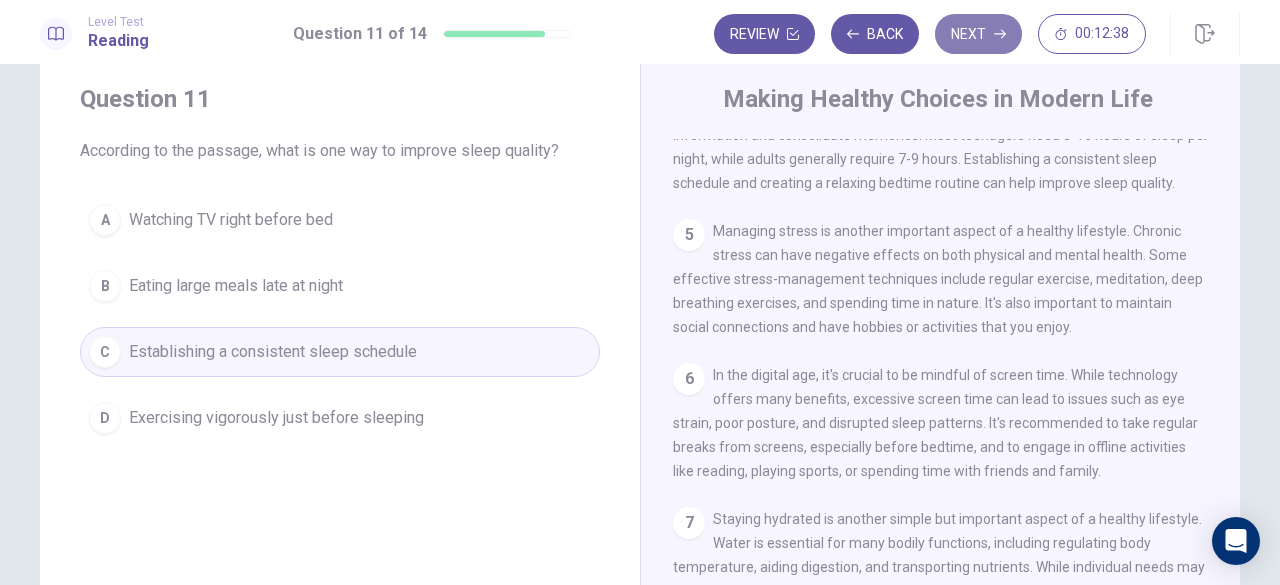 click on "Next" at bounding box center [978, 34] 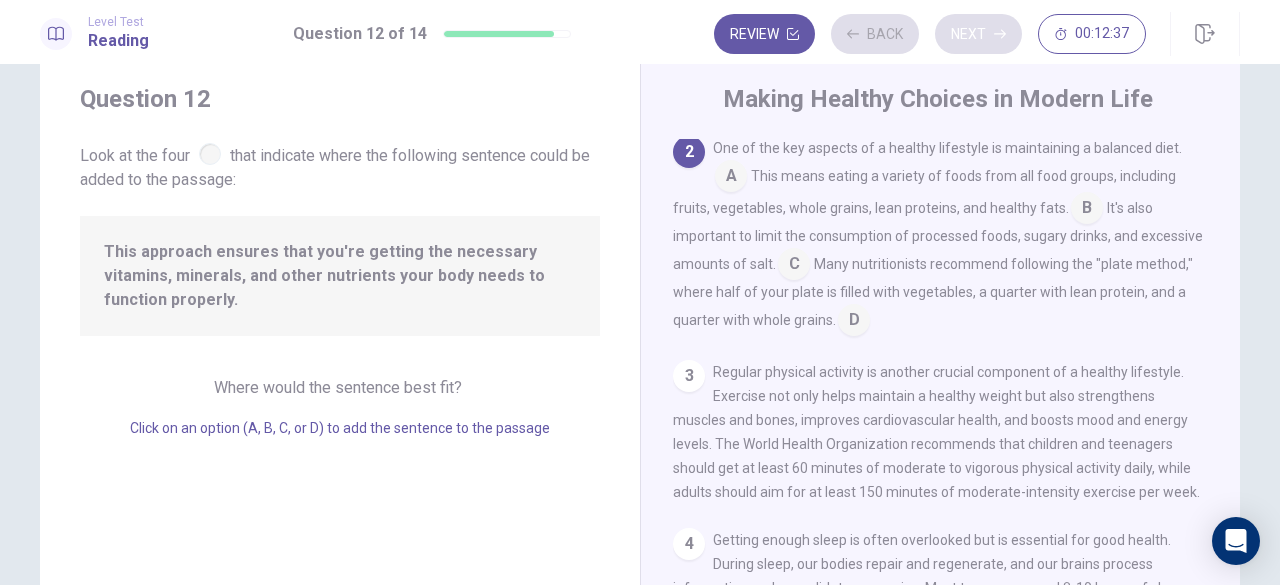 scroll, scrollTop: 124, scrollLeft: 0, axis: vertical 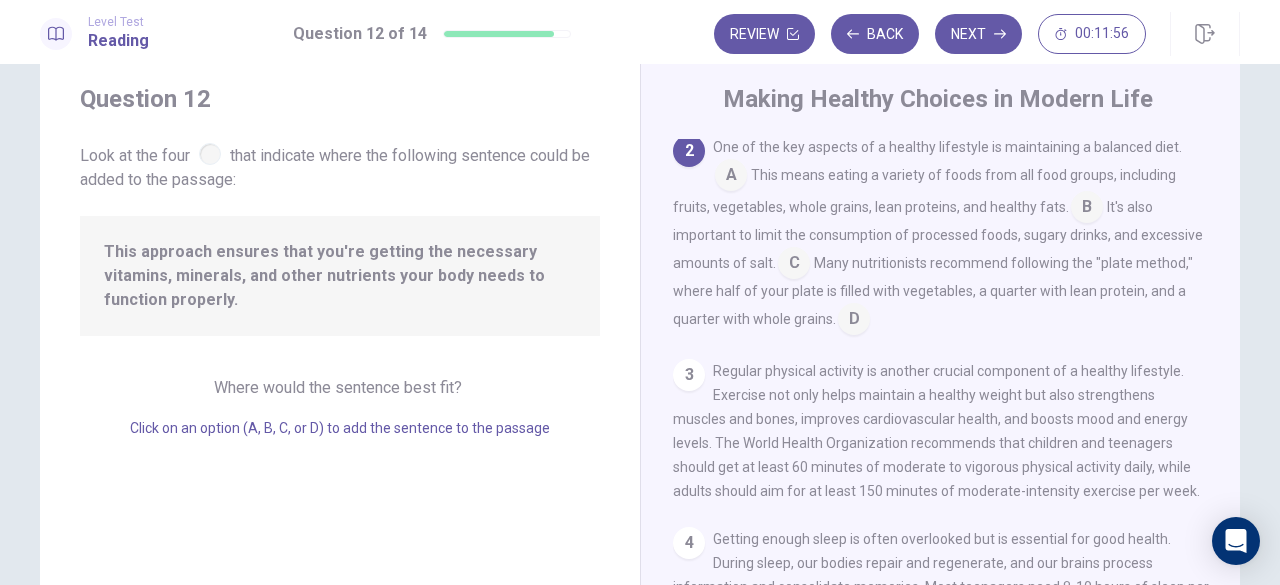 click at bounding box center (210, 154) 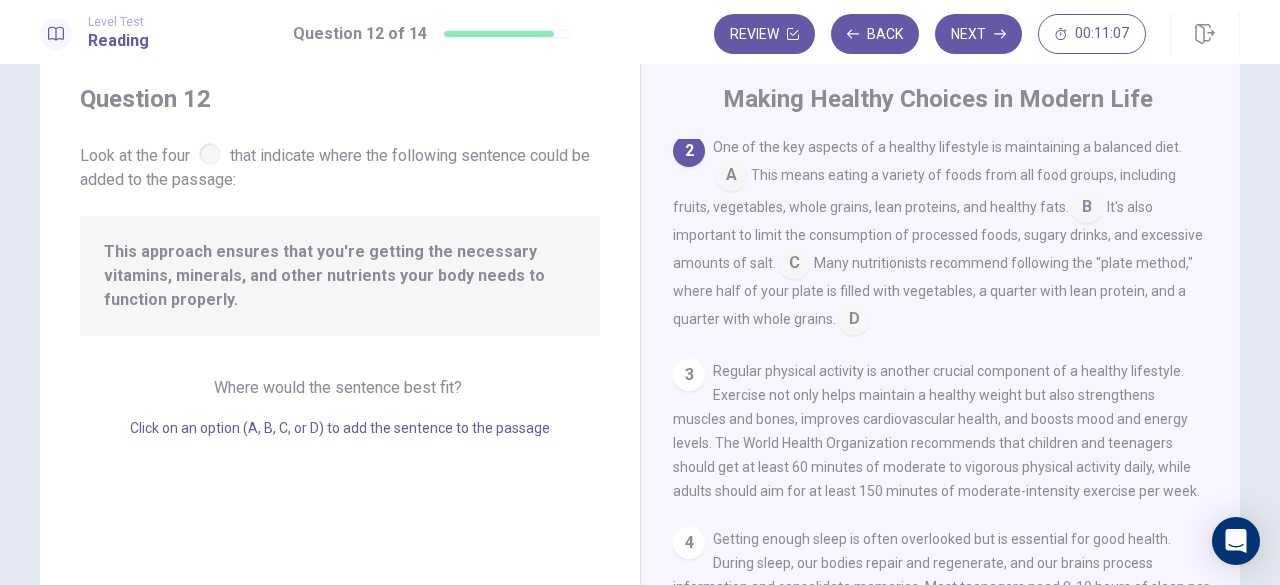 drag, startPoint x: 849, startPoint y: 325, endPoint x: 203, endPoint y: 160, distance: 666.7391 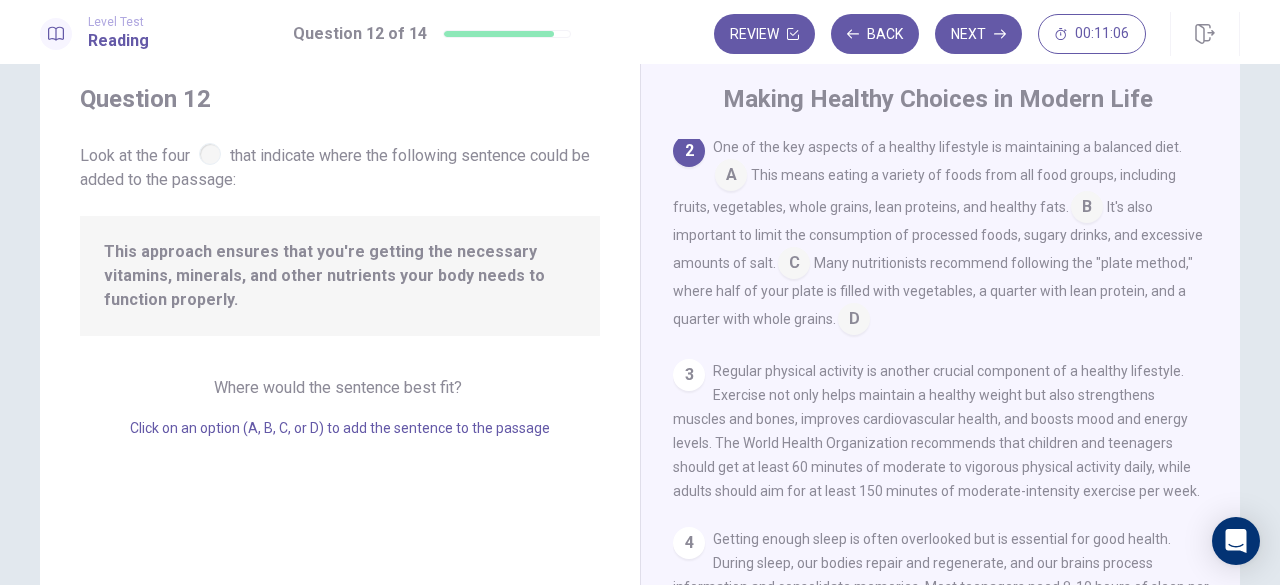 click at bounding box center [210, 154] 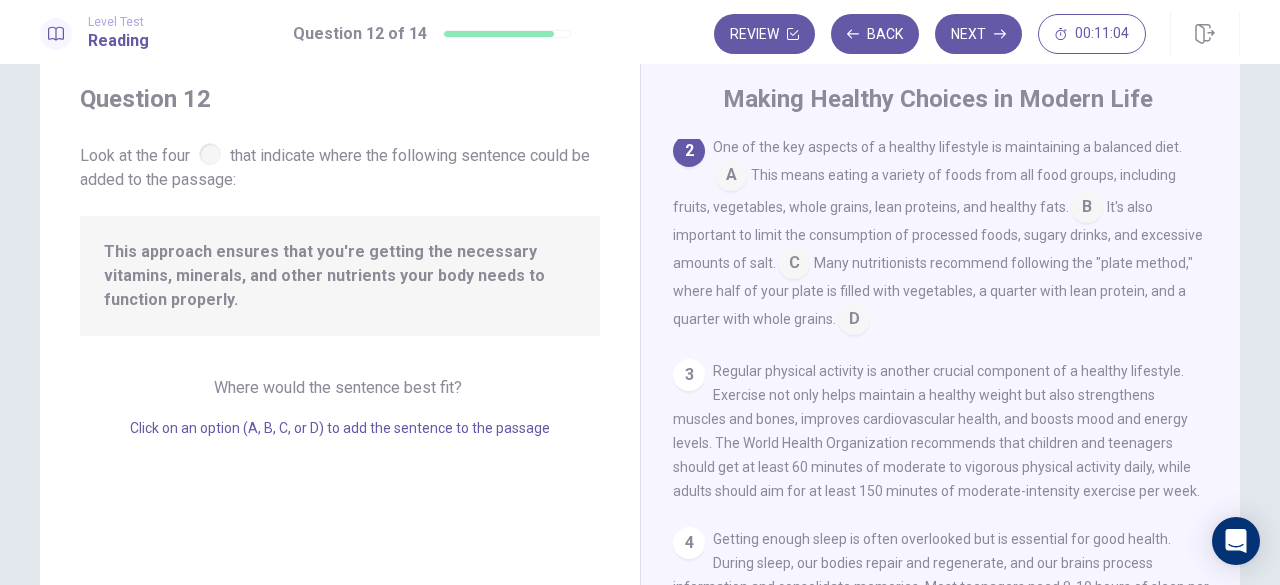 click at bounding box center (854, 321) 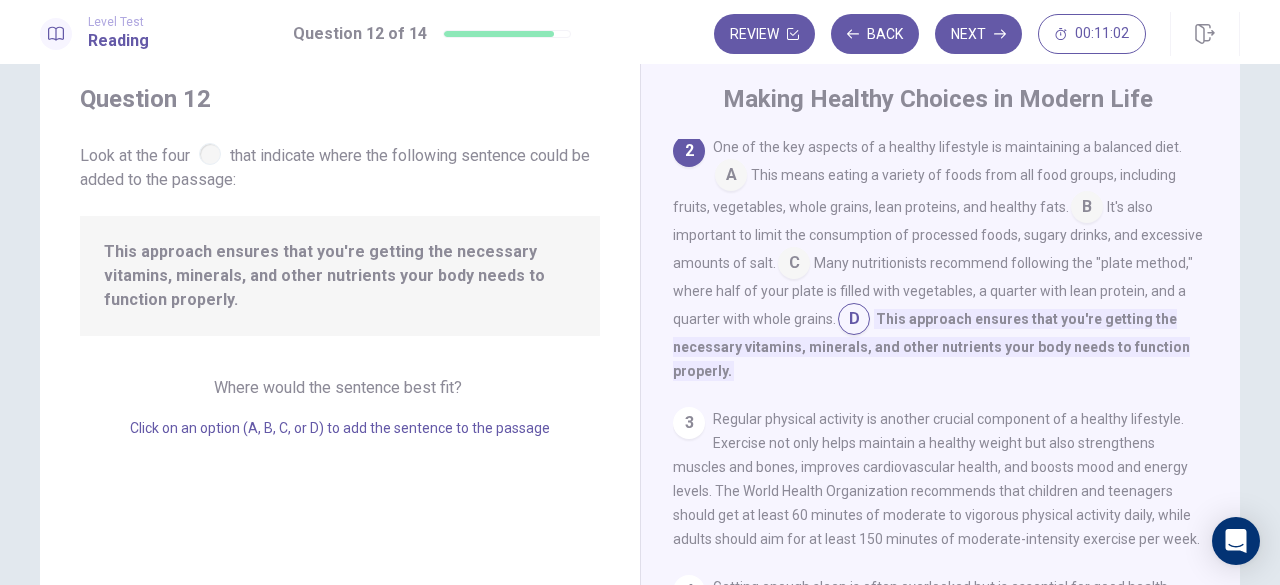 click at bounding box center [210, 154] 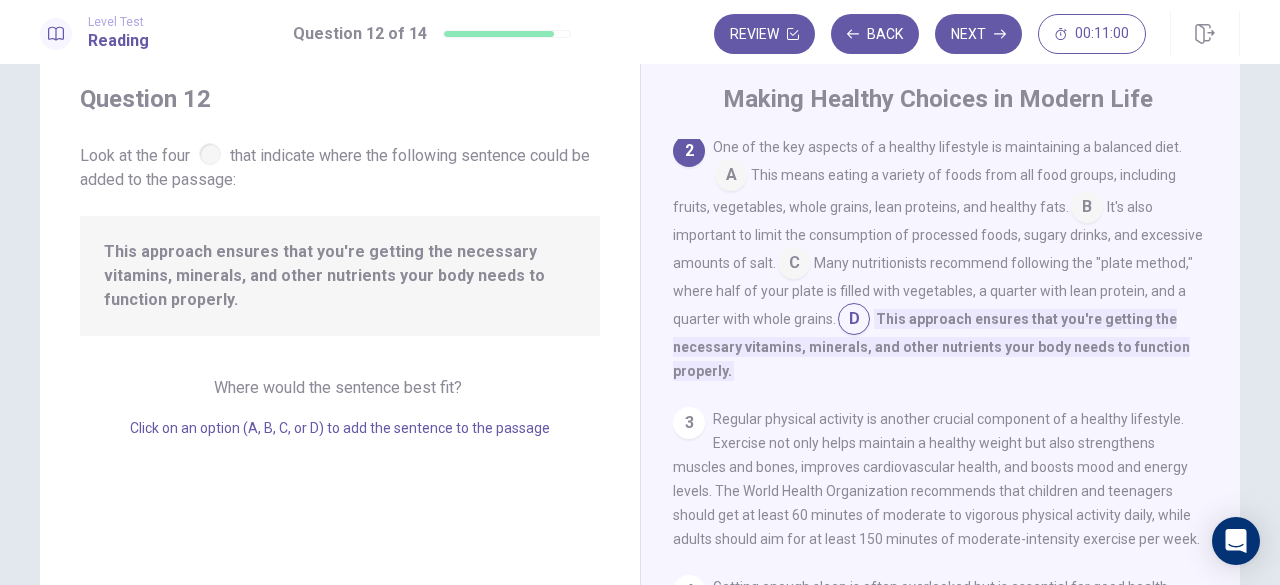 click at bounding box center (854, 321) 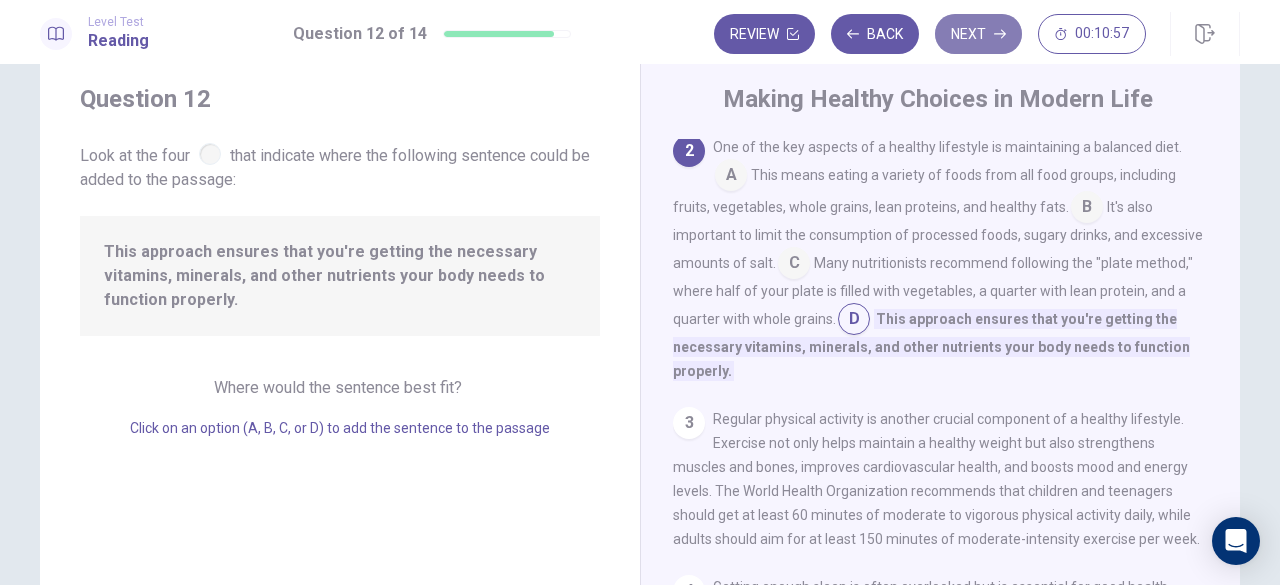 click 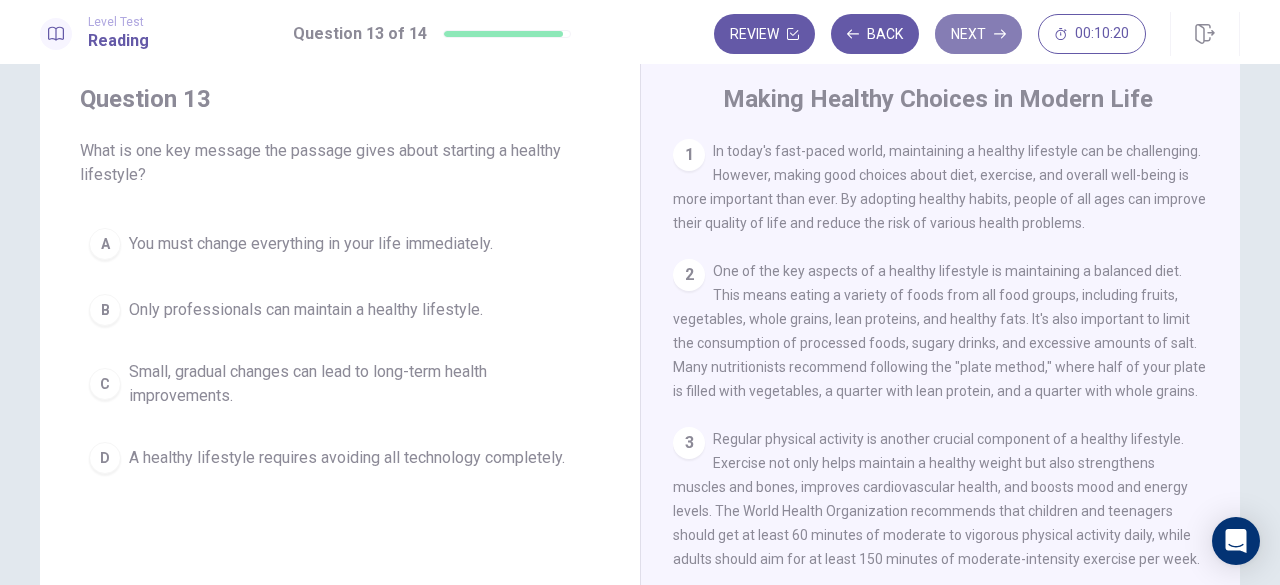 click 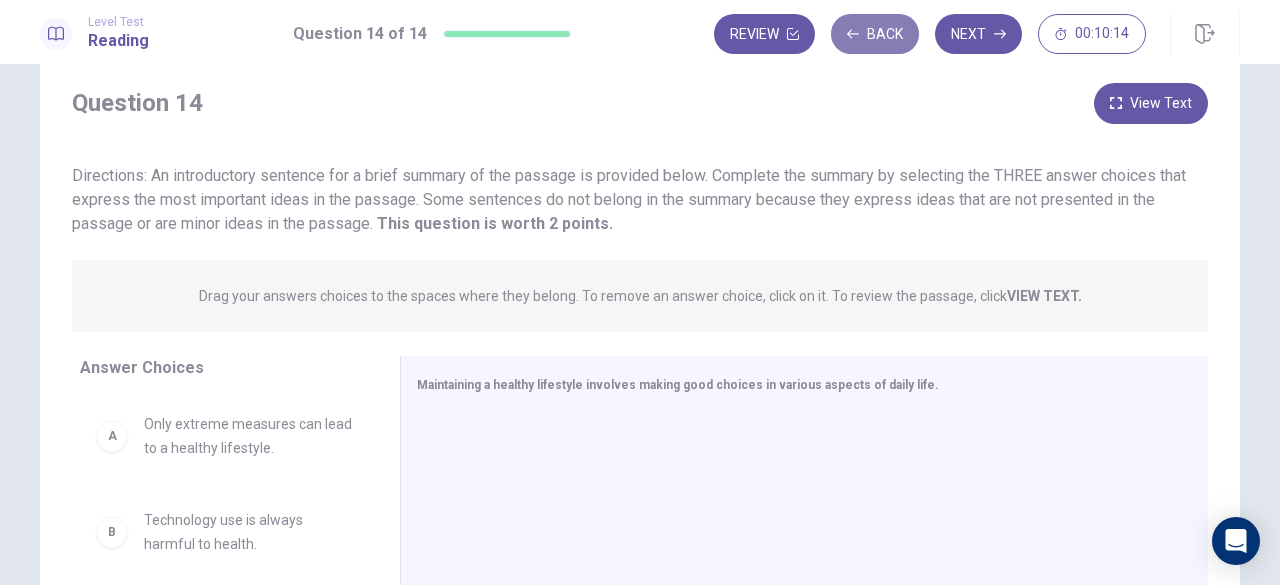 click on "Back" at bounding box center (875, 34) 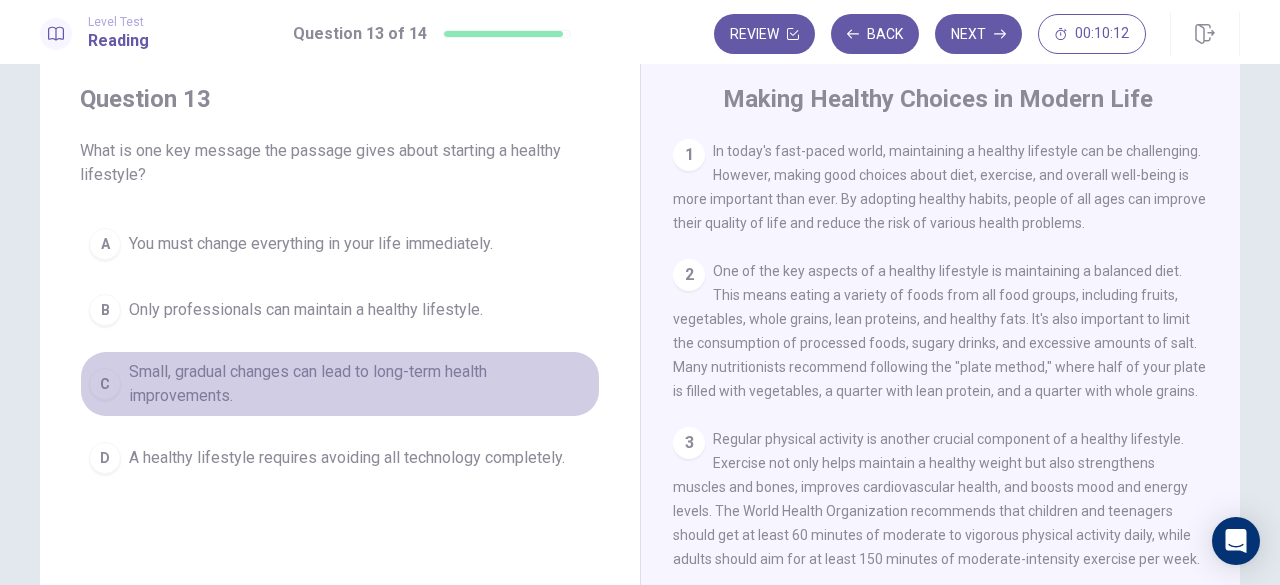 click on "Small, gradual changes can lead to long-term health improvements." at bounding box center [360, 384] 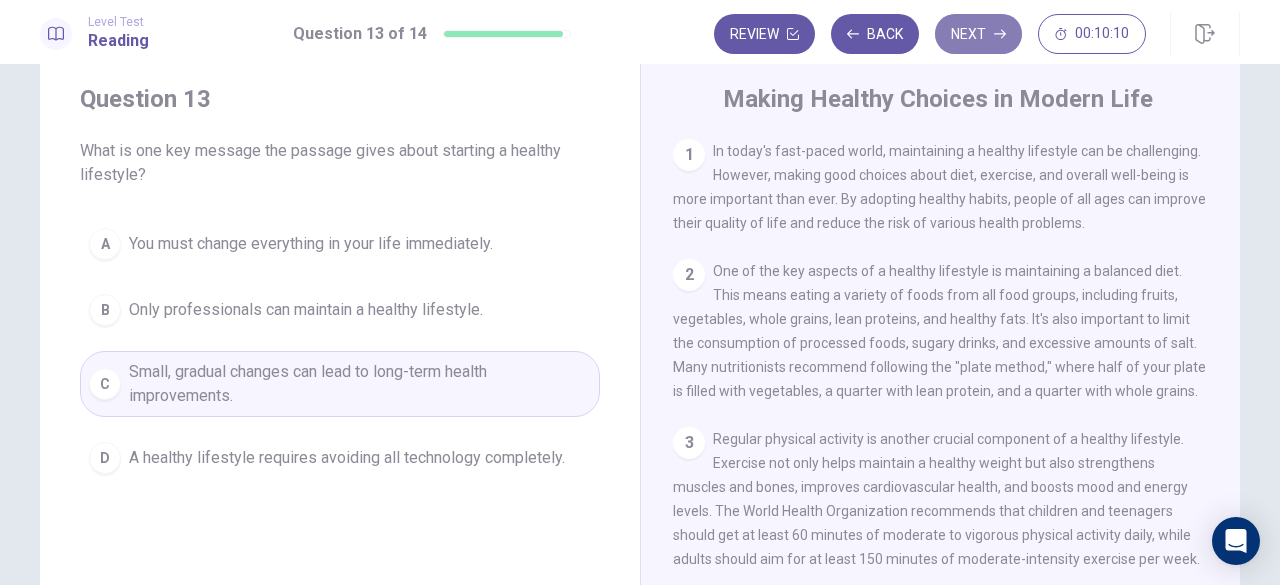 click on "Next" at bounding box center [978, 34] 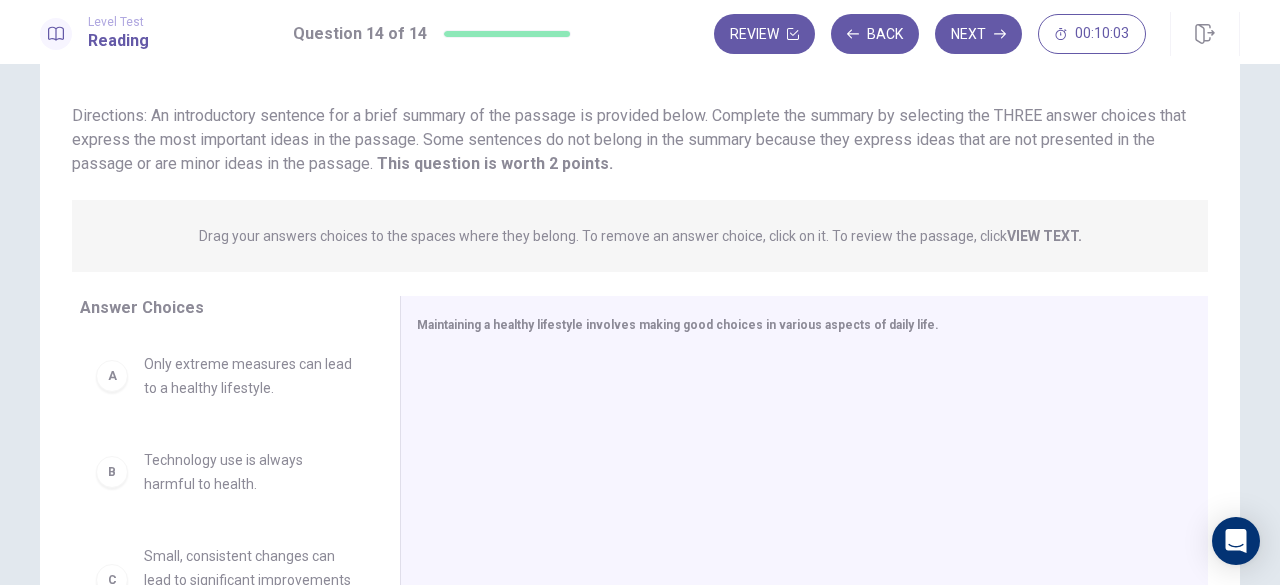 scroll, scrollTop: 124, scrollLeft: 0, axis: vertical 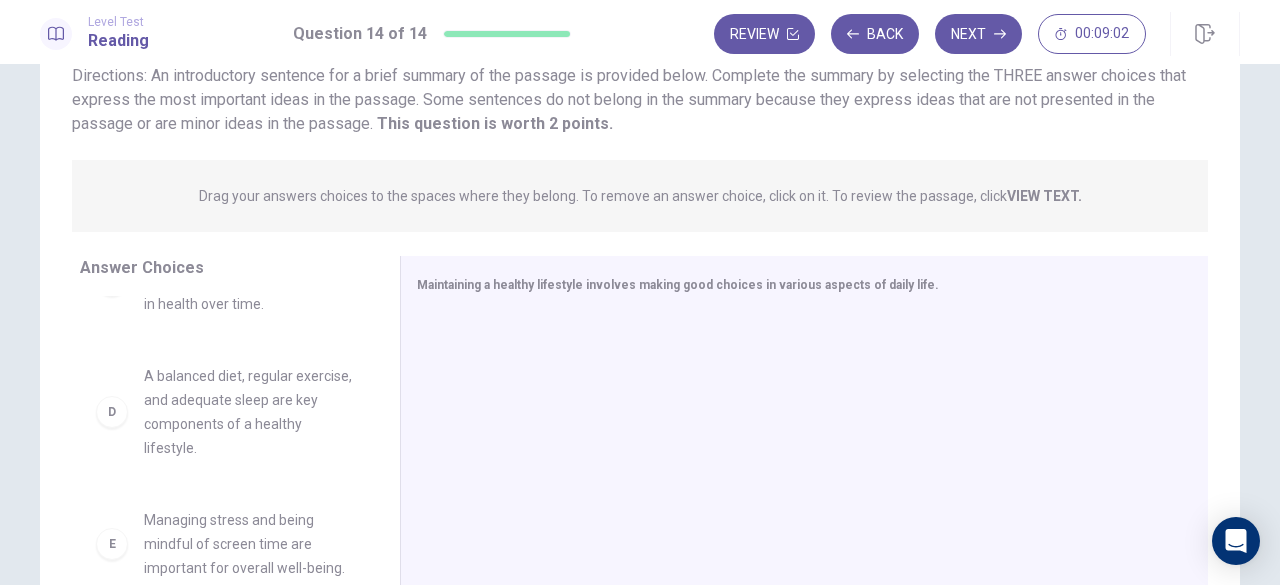 drag, startPoint x: 397, startPoint y: 342, endPoint x: 374, endPoint y: 398, distance: 60.53924 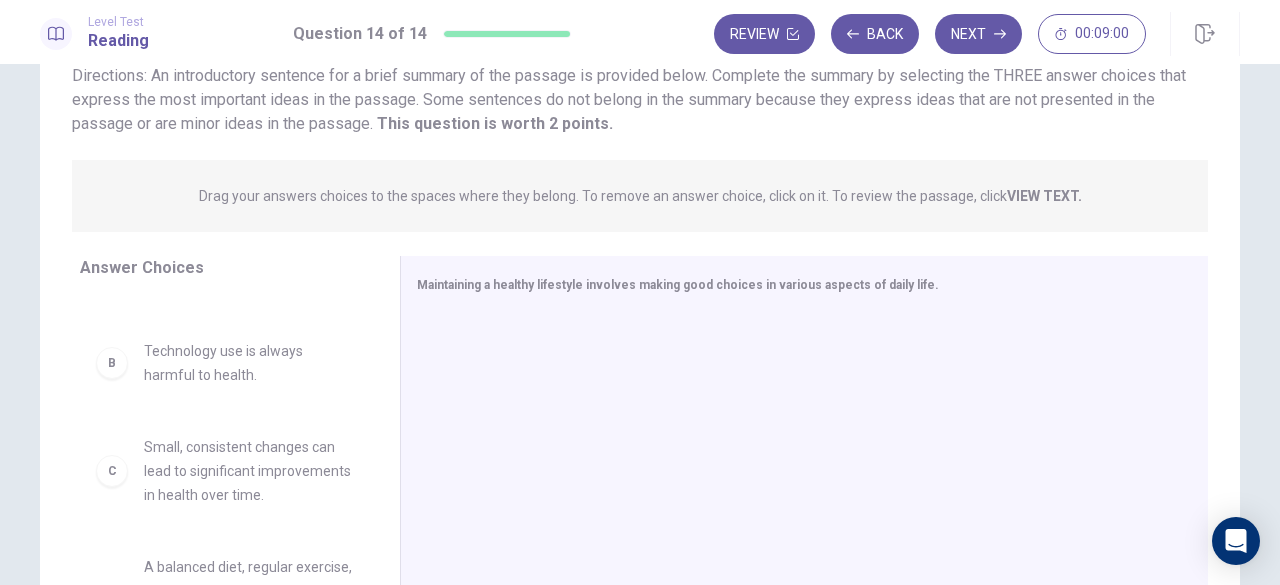 scroll, scrollTop: 0, scrollLeft: 0, axis: both 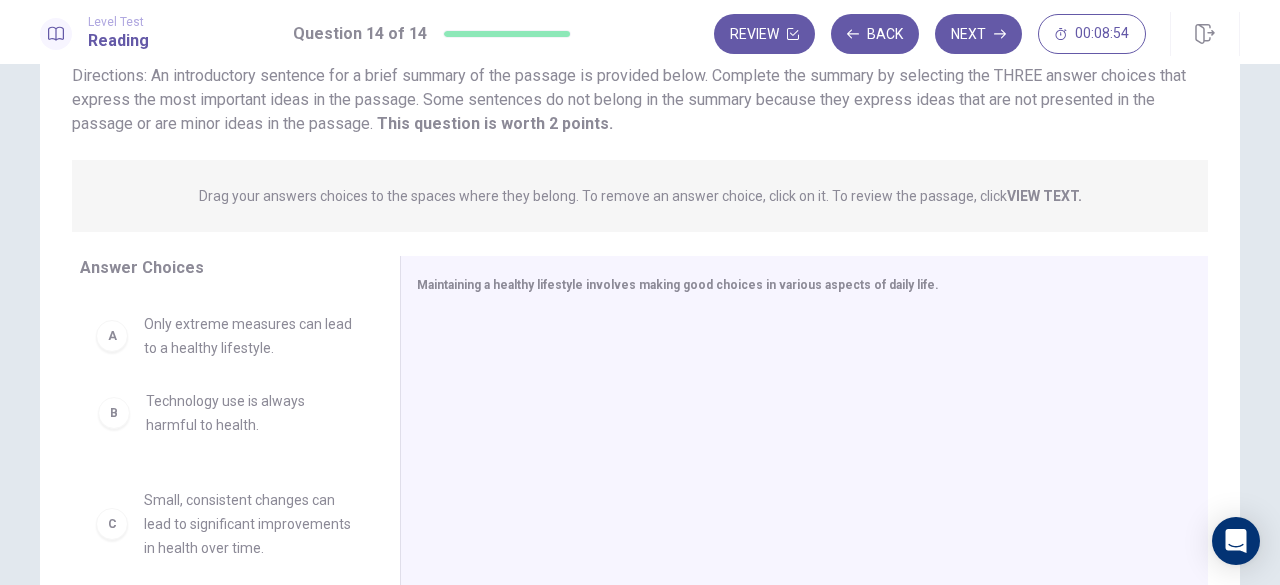 drag, startPoint x: 268, startPoint y: 452, endPoint x: 277, endPoint y: 420, distance: 33.24154 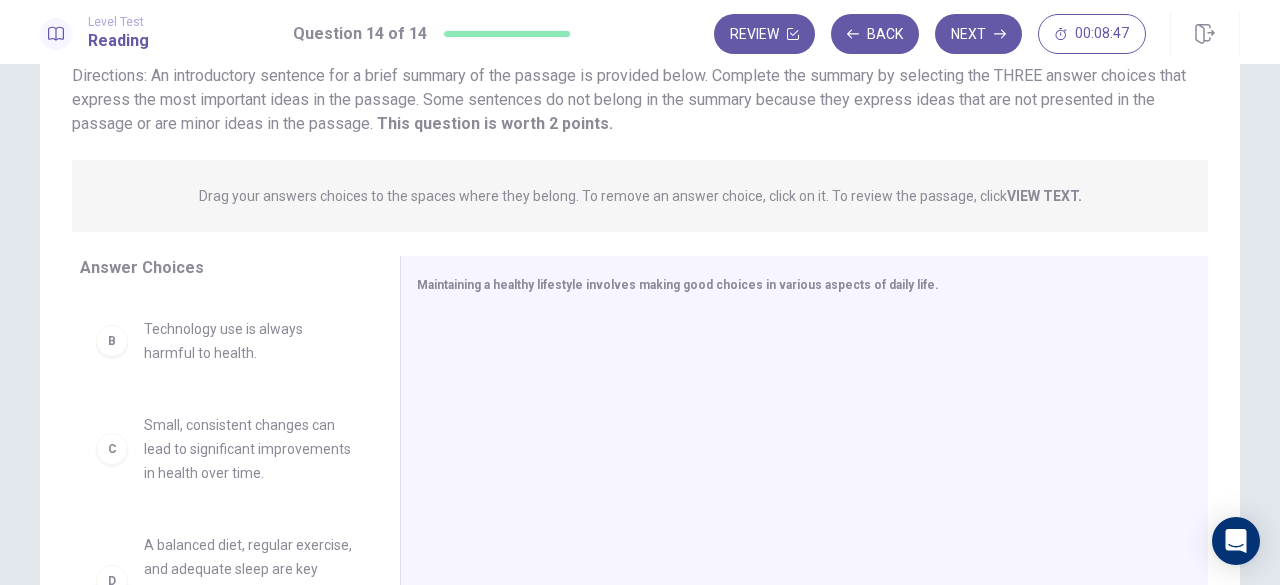scroll, scrollTop: 99, scrollLeft: 0, axis: vertical 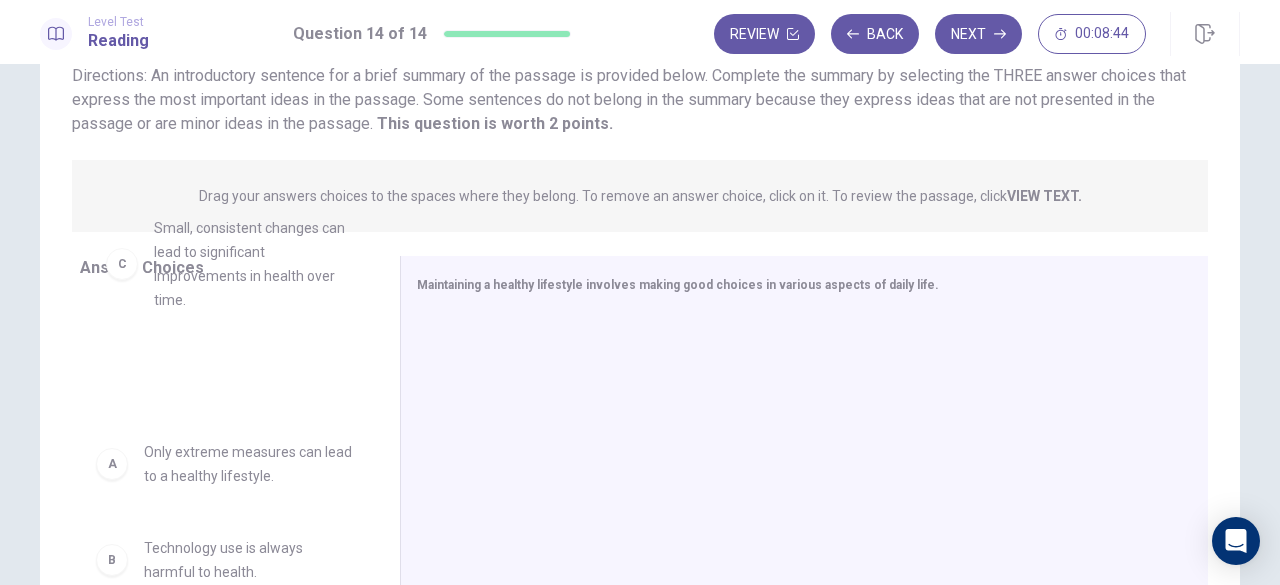 drag, startPoint x: 277, startPoint y: 442, endPoint x: 290, endPoint y: 255, distance: 187.45132 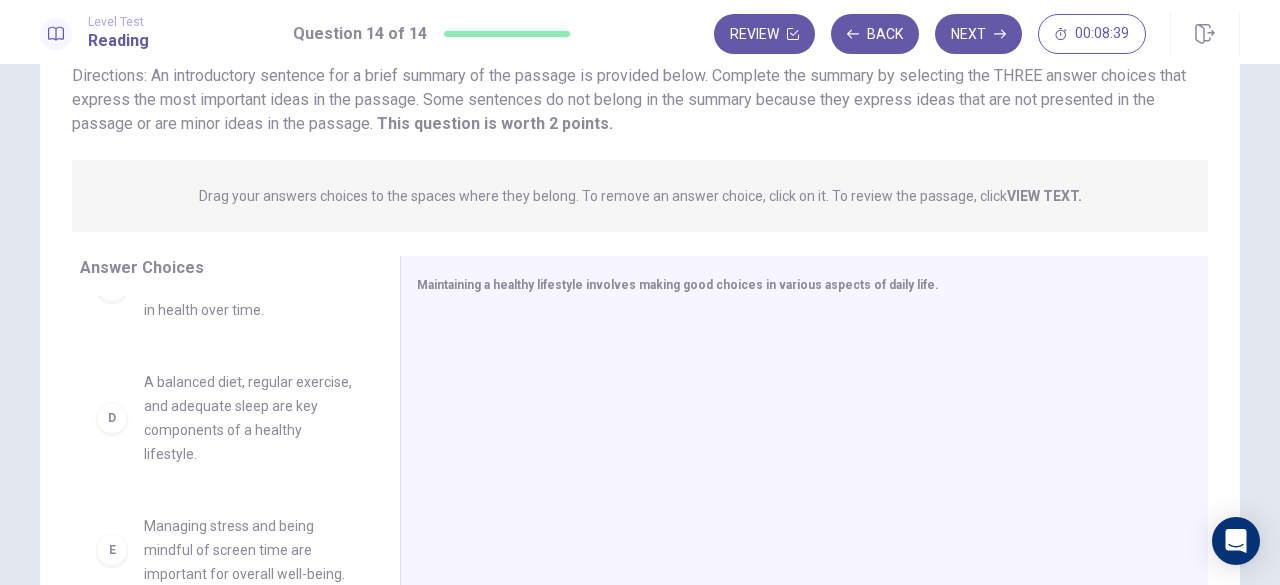 scroll, scrollTop: 0, scrollLeft: 0, axis: both 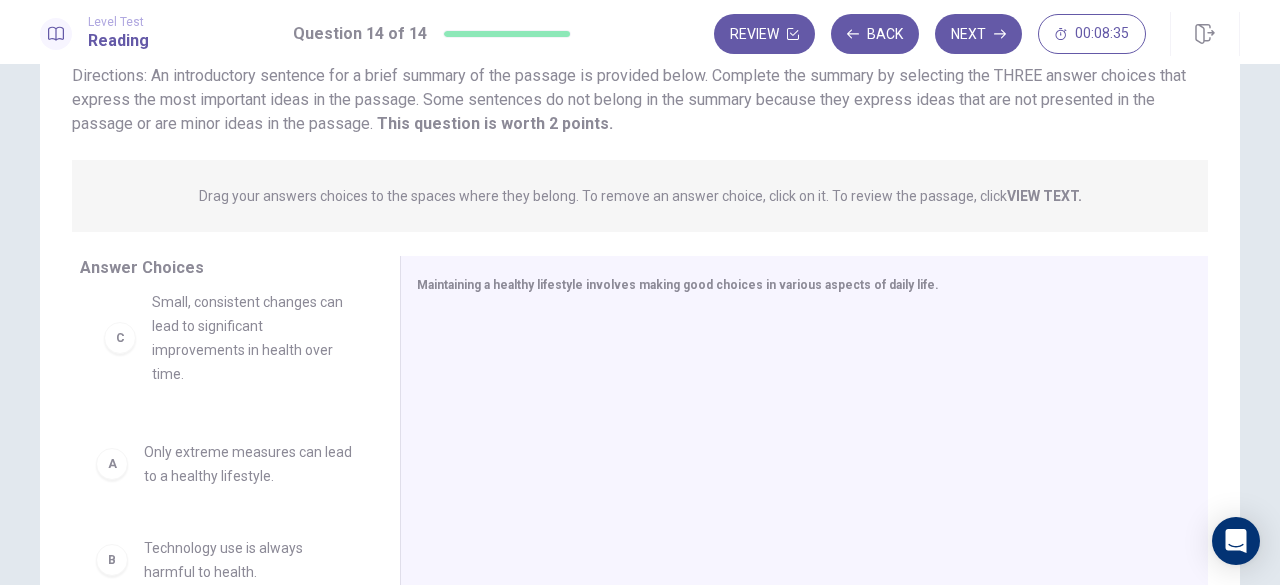 drag, startPoint x: 105, startPoint y: 553, endPoint x: 120, endPoint y: 328, distance: 225.49945 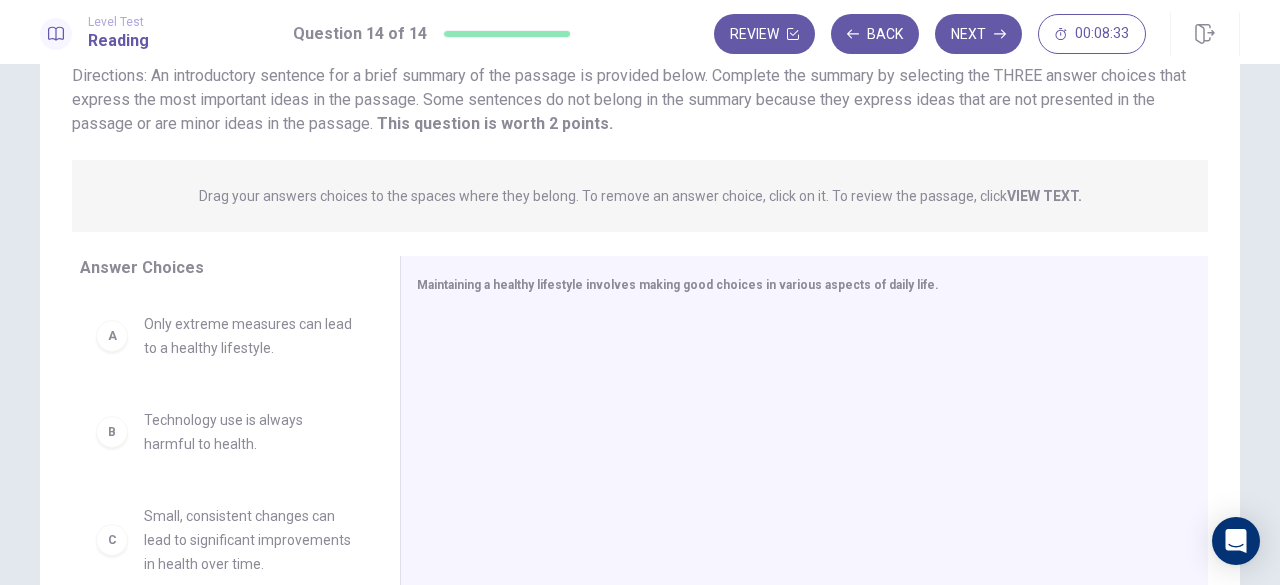 click on "C" at bounding box center (112, 540) 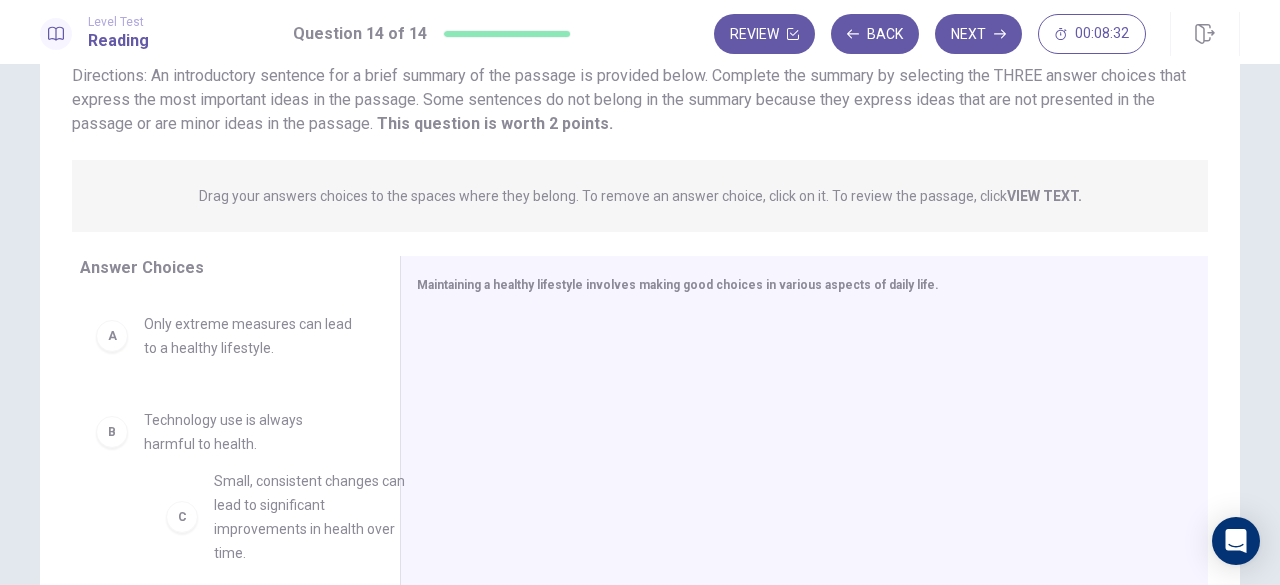 scroll, scrollTop: 2, scrollLeft: 0, axis: vertical 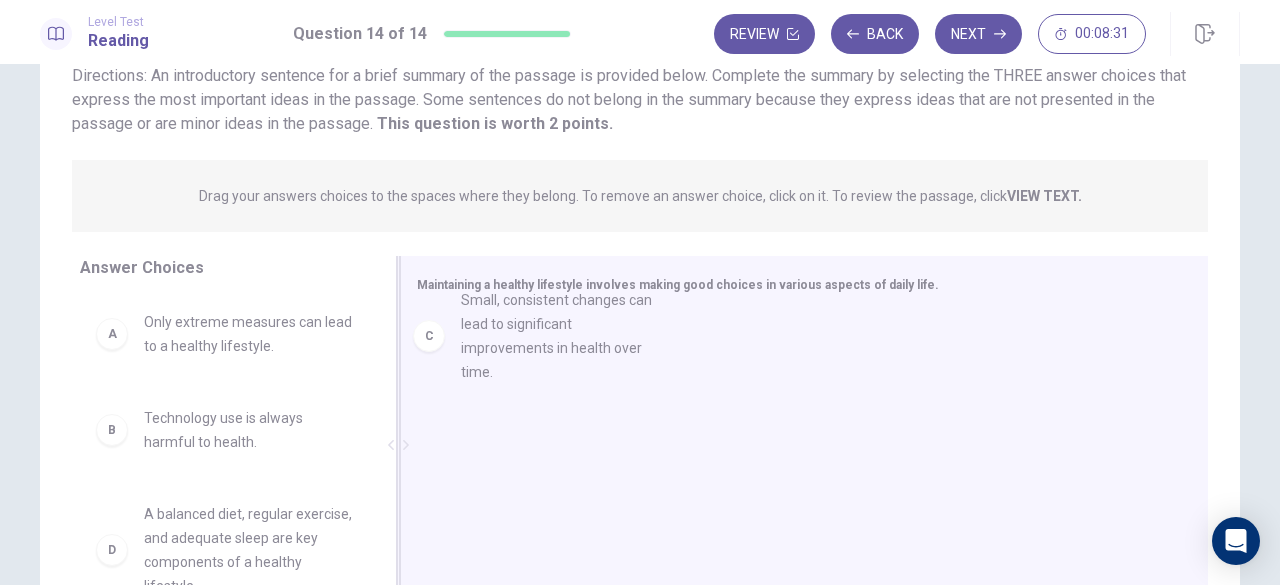 drag, startPoint x: 103, startPoint y: 541, endPoint x: 441, endPoint y: 321, distance: 403.29144 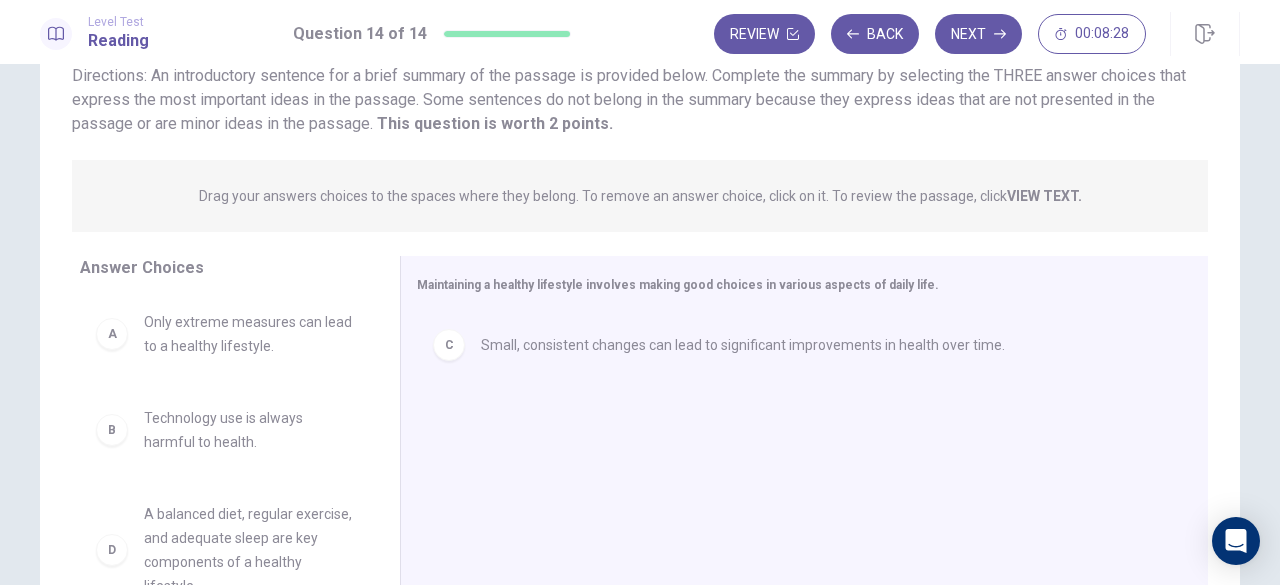 drag, startPoint x: 368, startPoint y: 374, endPoint x: 204, endPoint y: 533, distance: 228.42285 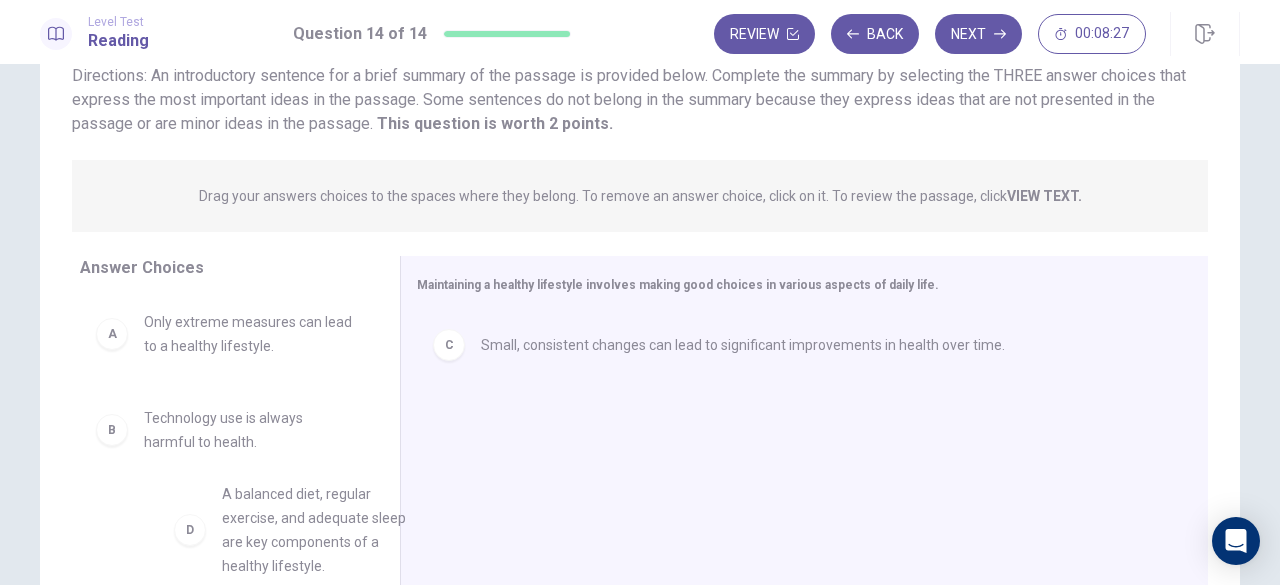 scroll, scrollTop: 12, scrollLeft: 0, axis: vertical 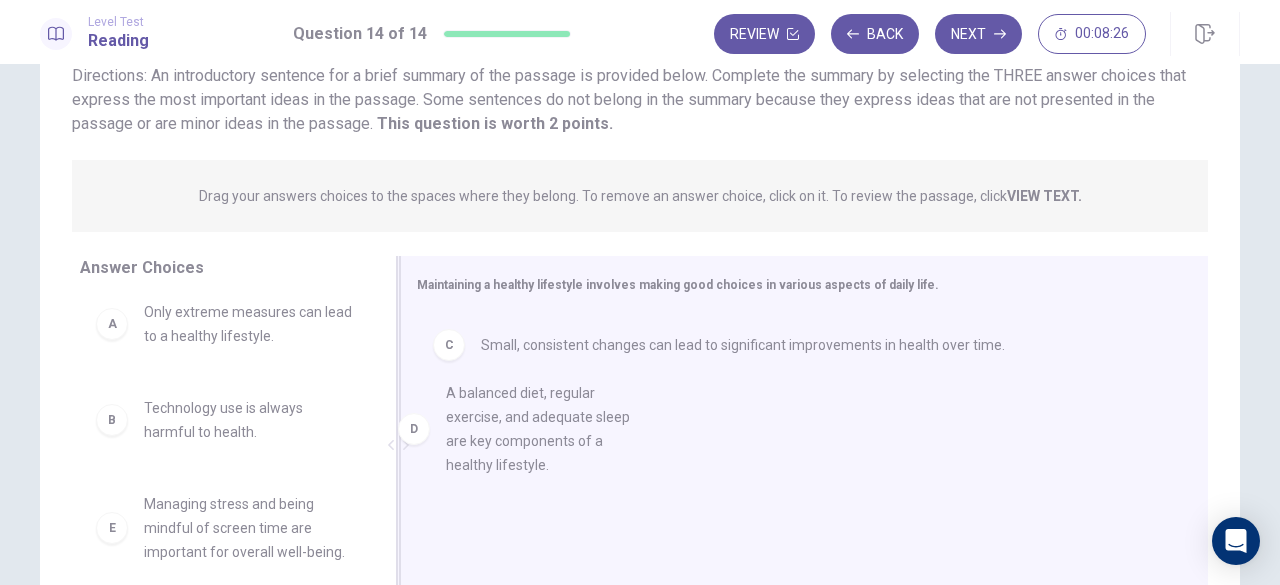 drag, startPoint x: 204, startPoint y: 533, endPoint x: 531, endPoint y: 412, distance: 348.66888 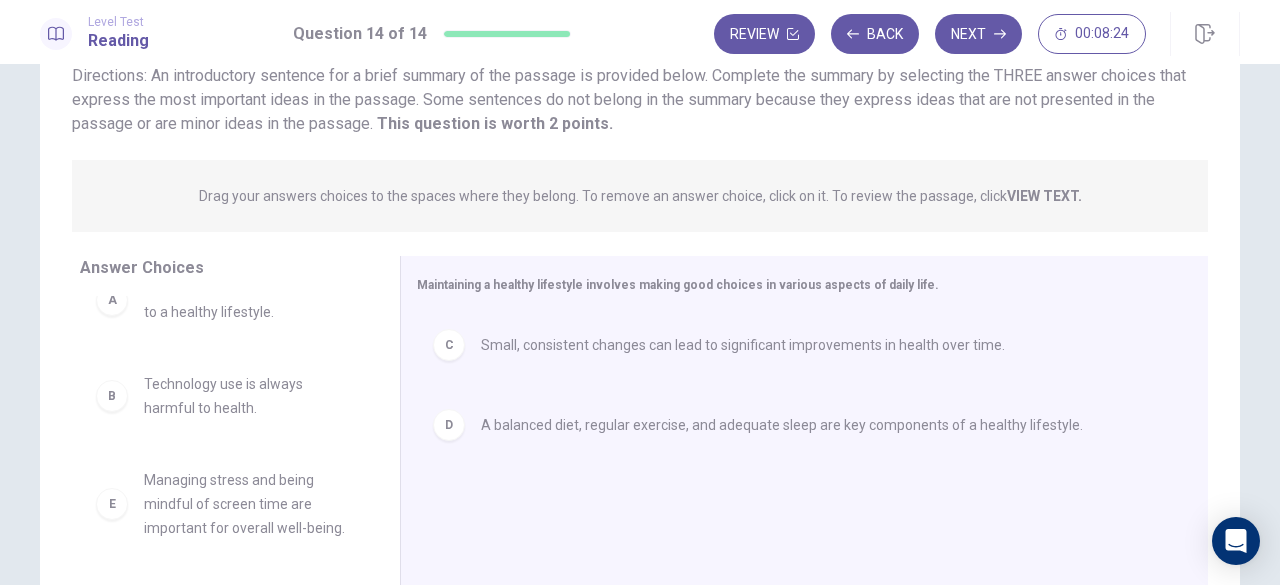 scroll, scrollTop: 84, scrollLeft: 0, axis: vertical 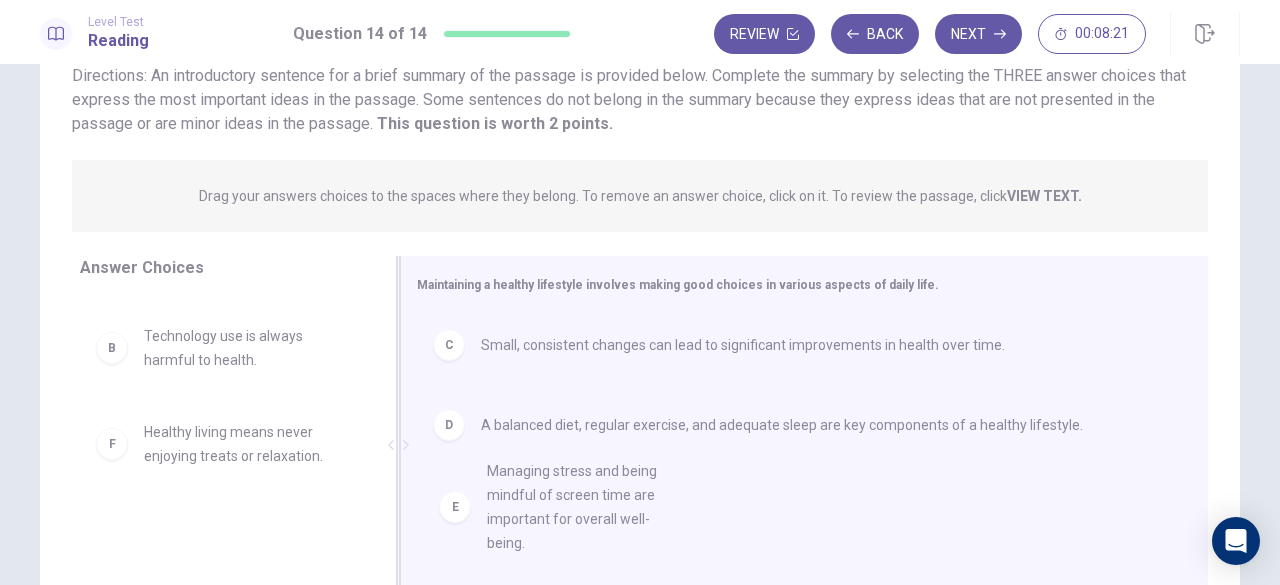 drag, startPoint x: 114, startPoint y: 469, endPoint x: 474, endPoint y: 511, distance: 362.4417 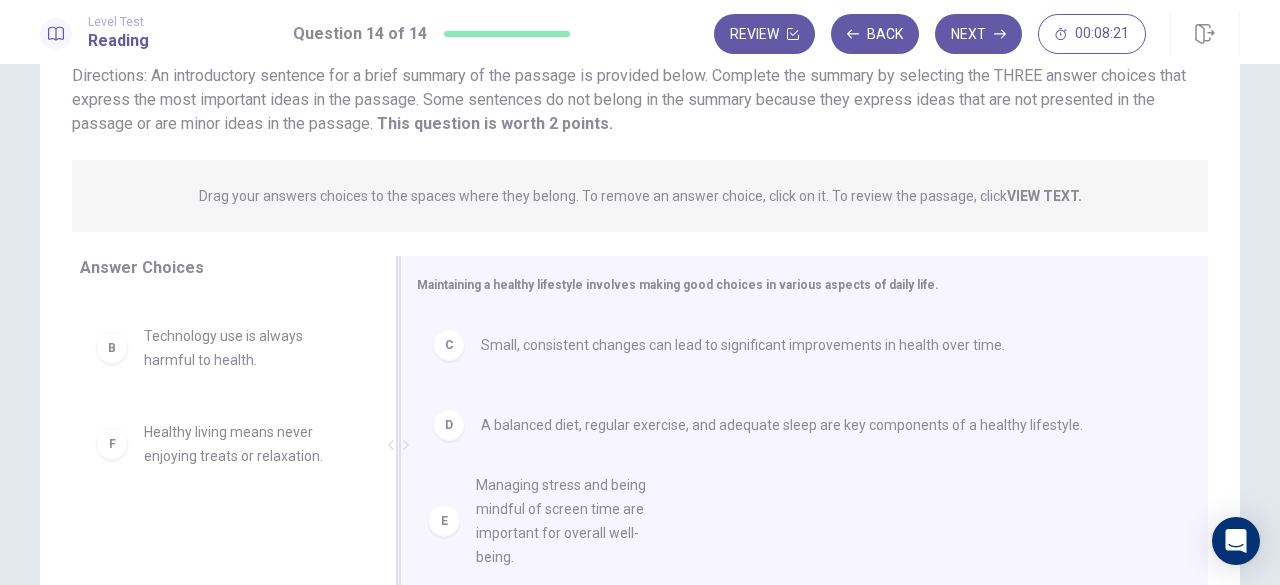 scroll, scrollTop: 0, scrollLeft: 0, axis: both 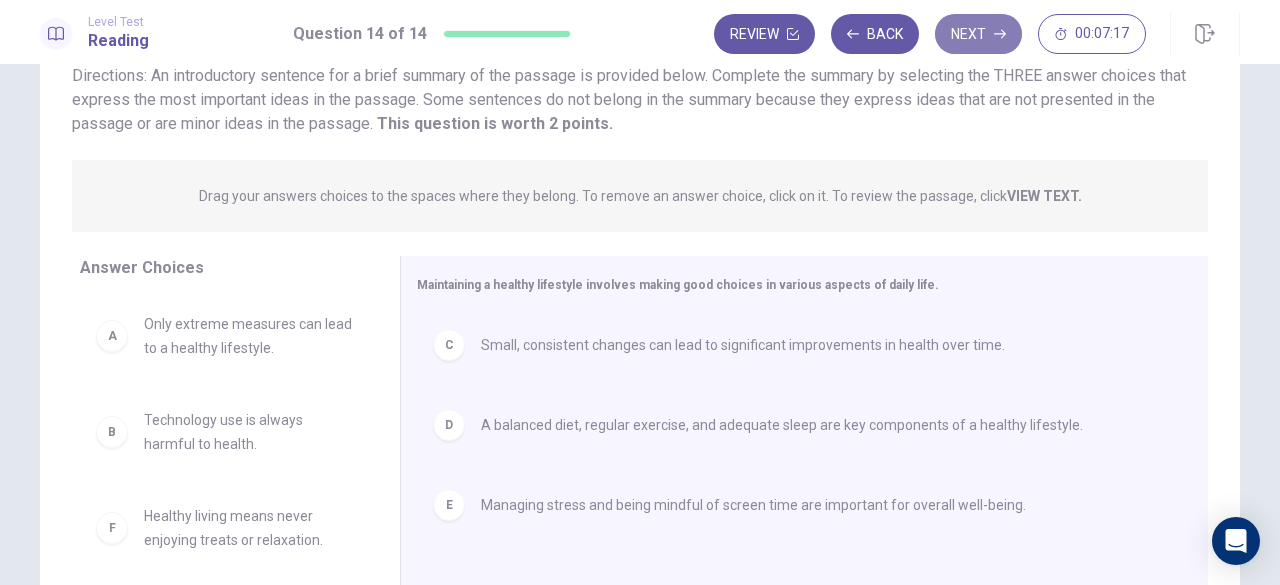 click on "Next" at bounding box center [978, 34] 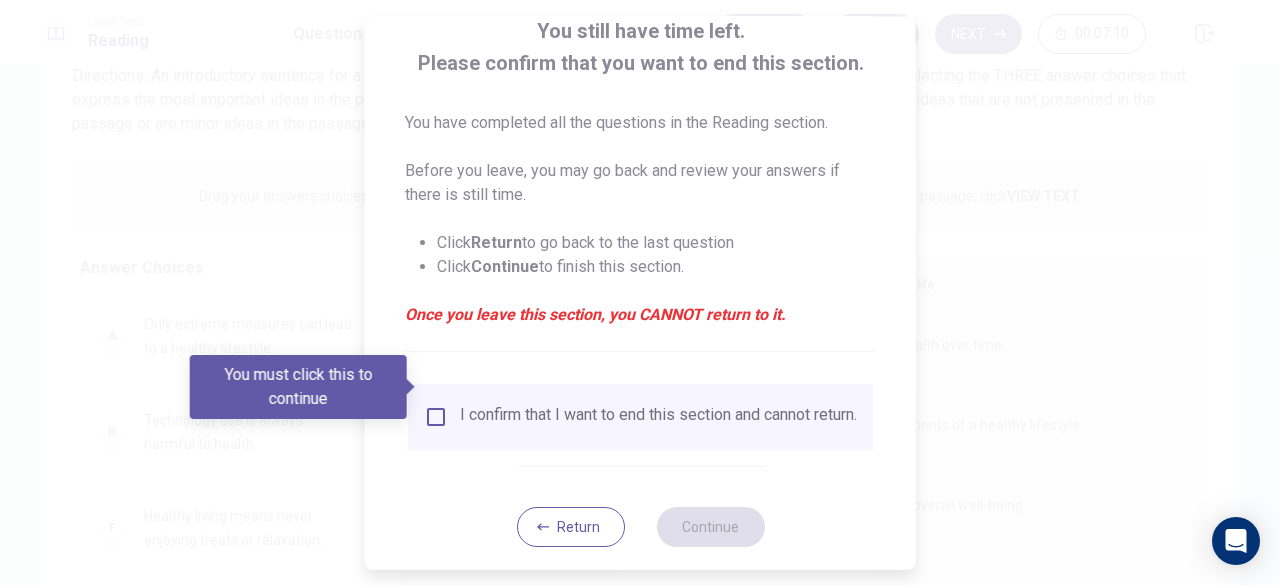 scroll, scrollTop: 161, scrollLeft: 0, axis: vertical 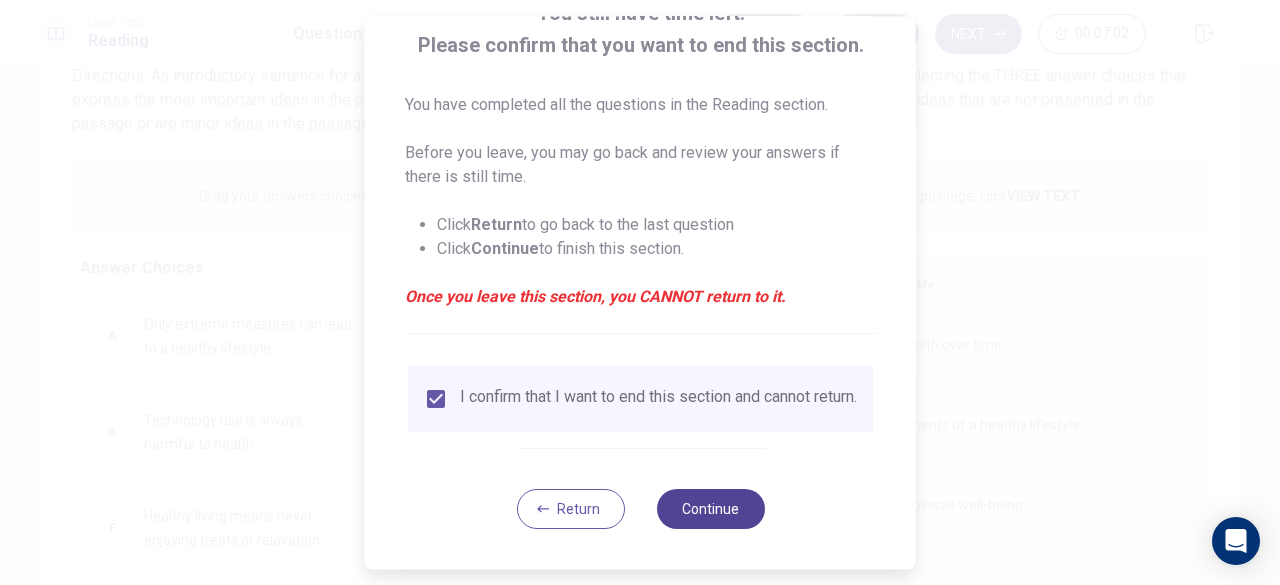 click on "Continue" at bounding box center [710, 509] 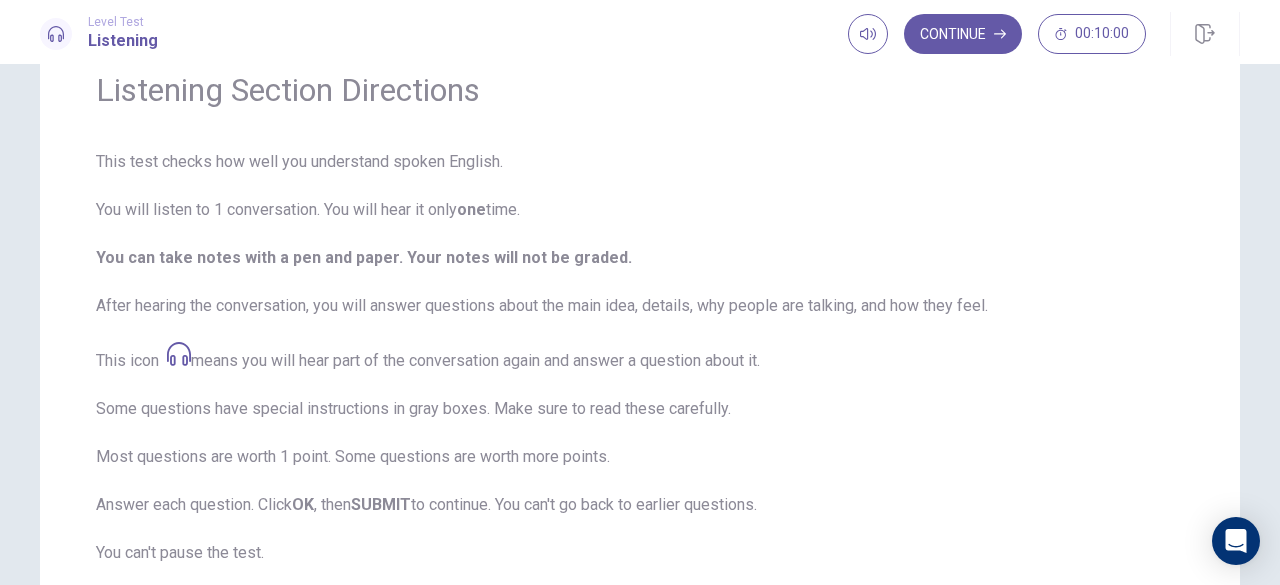 scroll, scrollTop: 0, scrollLeft: 0, axis: both 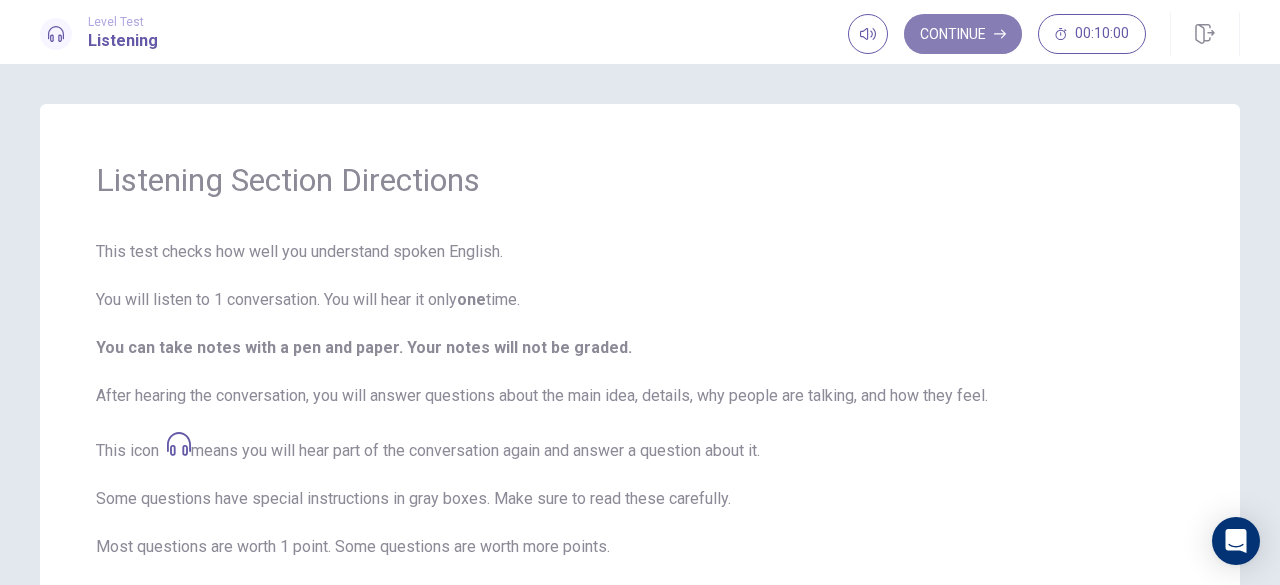 click on "Continue" at bounding box center (963, 34) 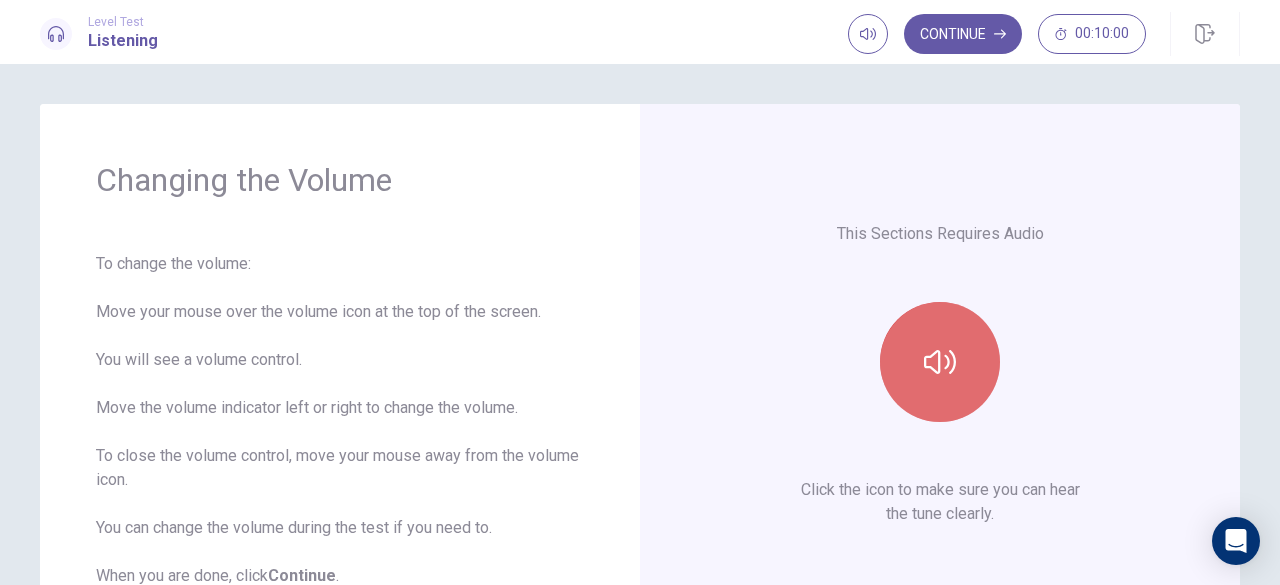 click at bounding box center (940, 362) 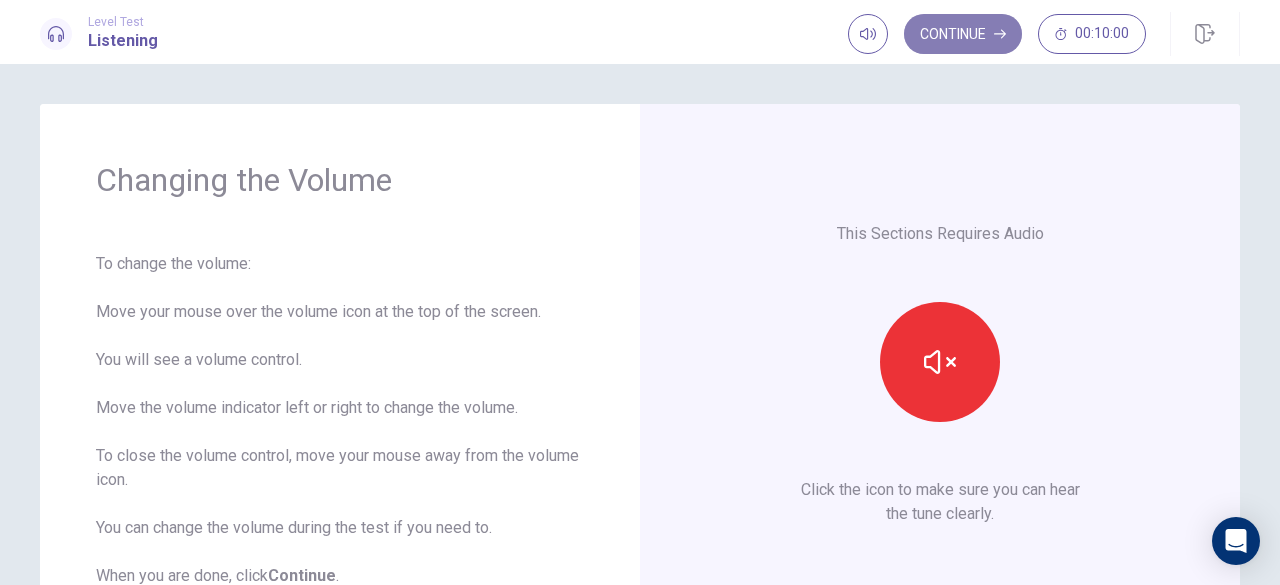 click on "Continue" at bounding box center (963, 34) 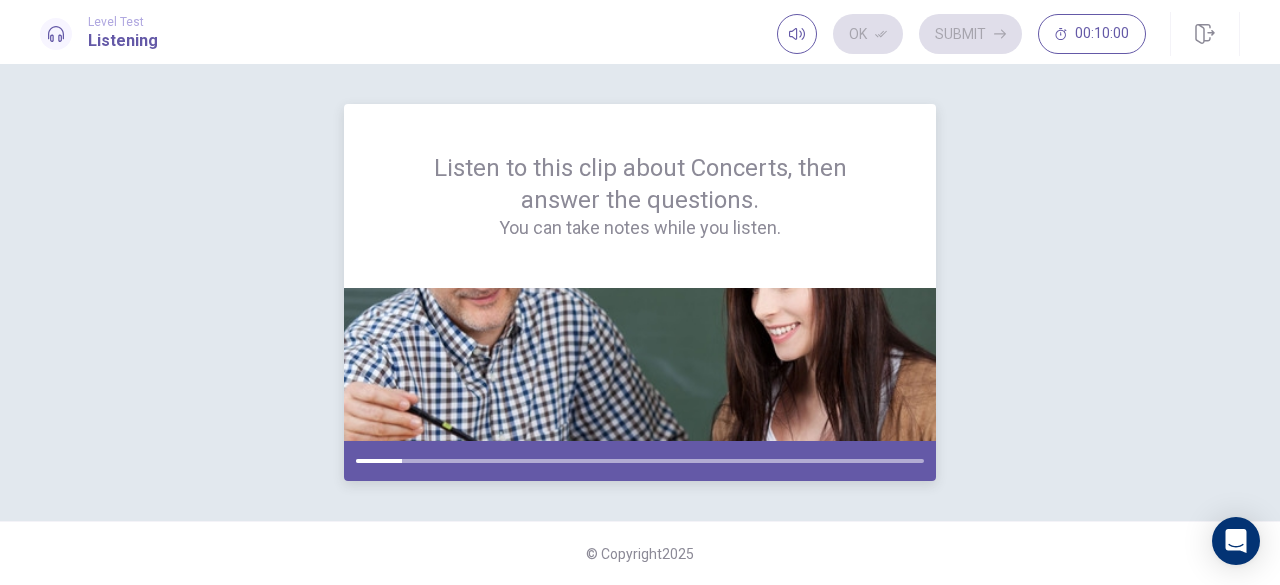 click at bounding box center [640, 461] 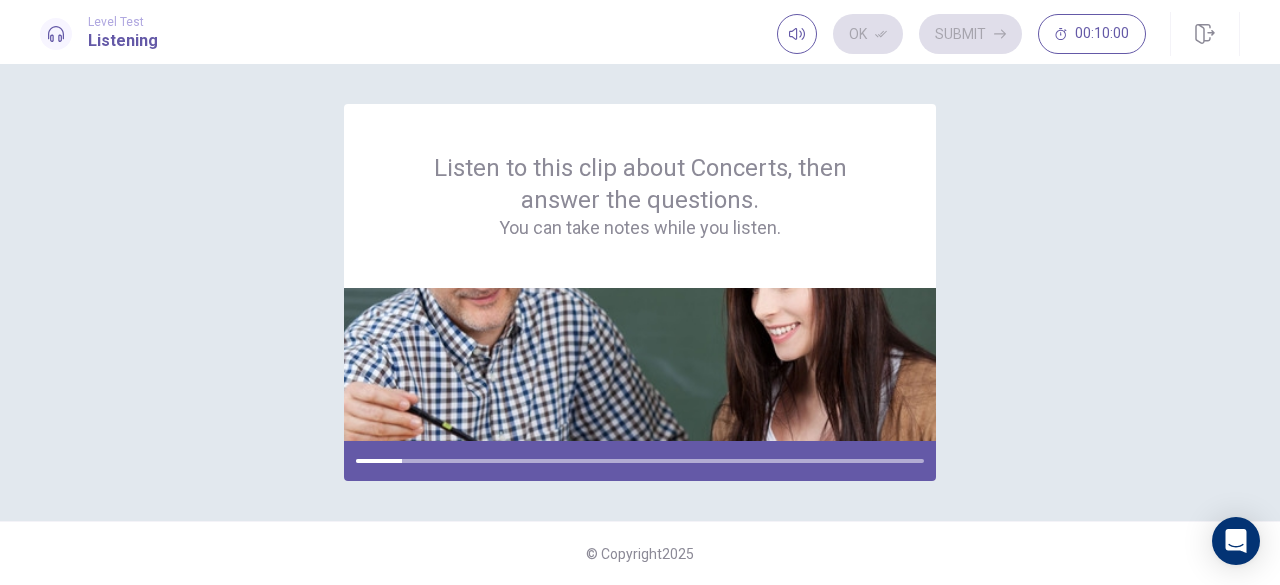 click on "Ok Submit [TIME]" at bounding box center (961, 34) 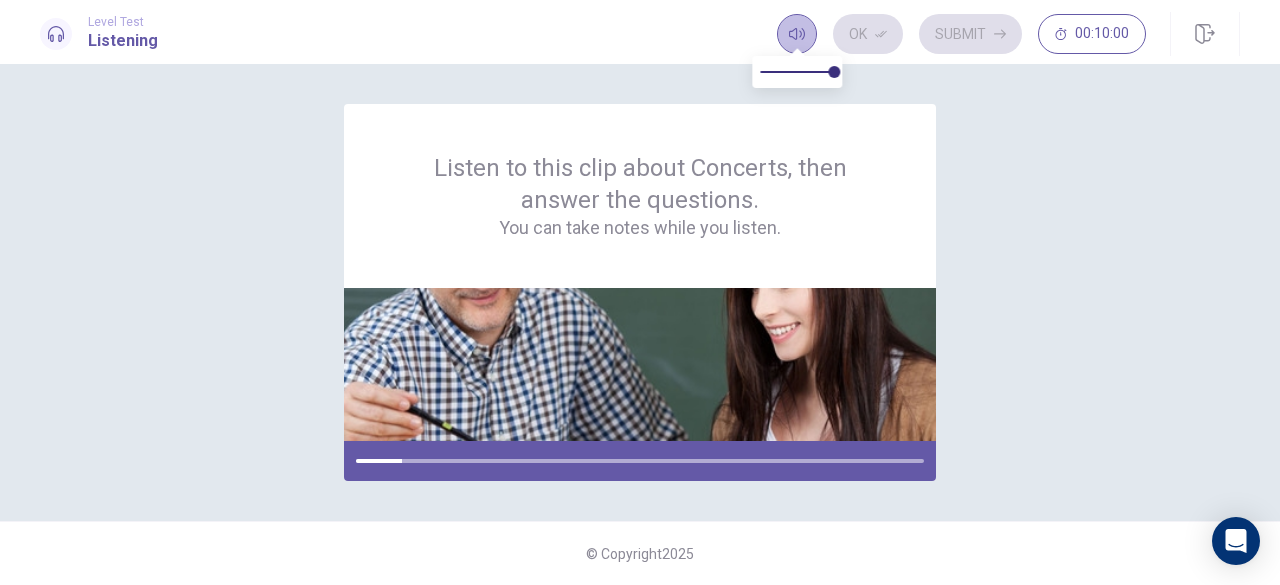 click at bounding box center (797, 34) 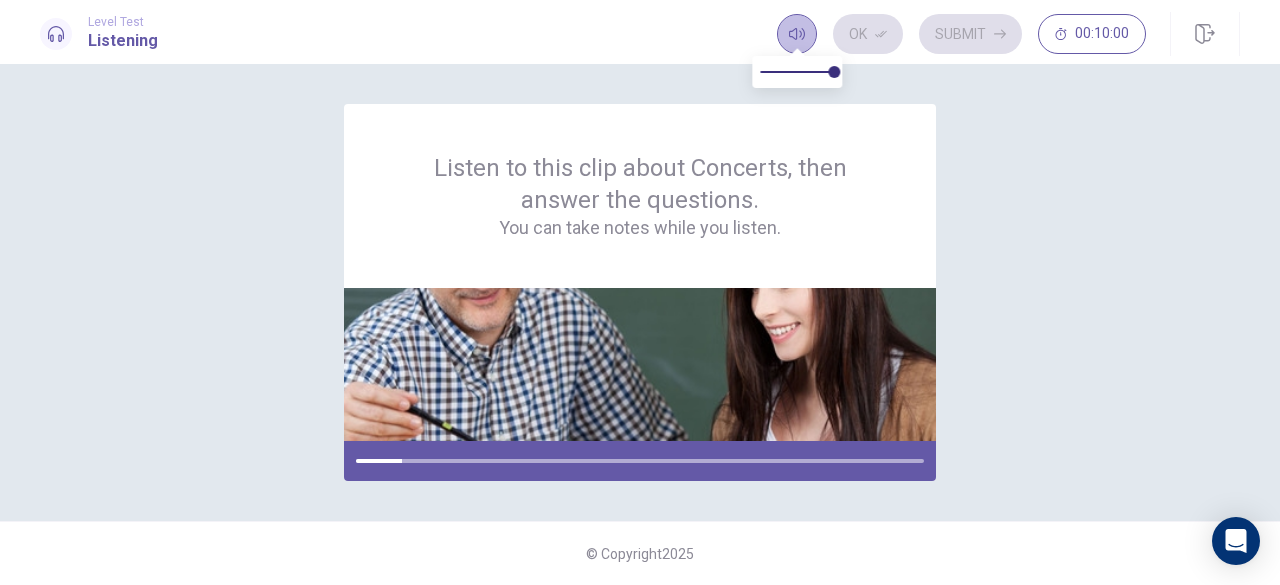 click at bounding box center (797, 34) 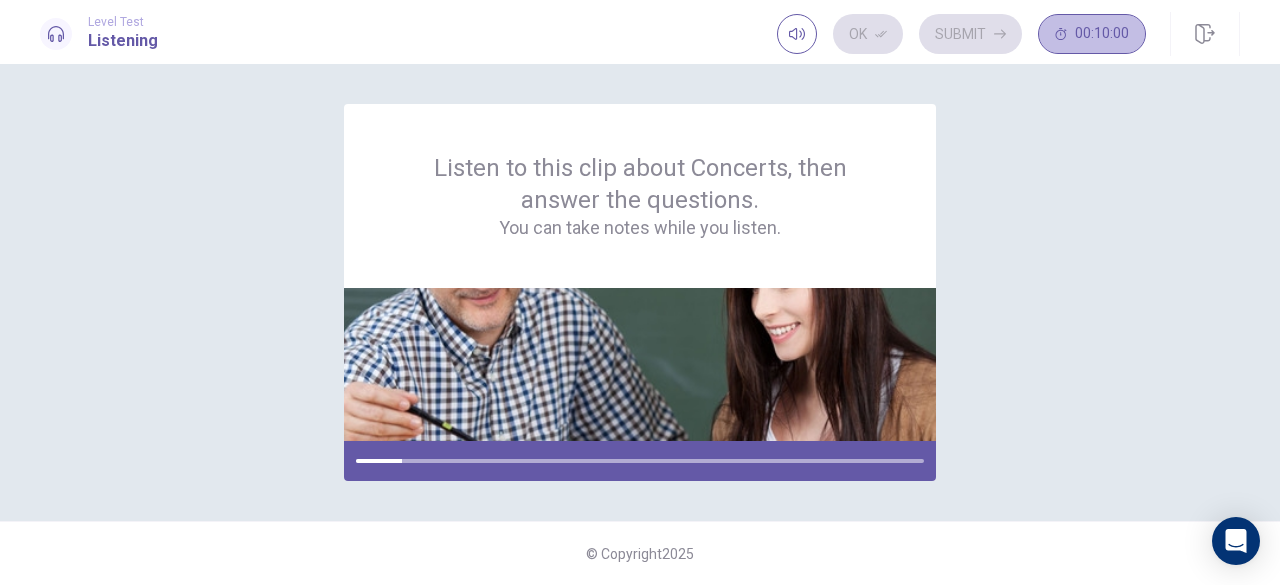 click on "00:10:00" at bounding box center (1092, 34) 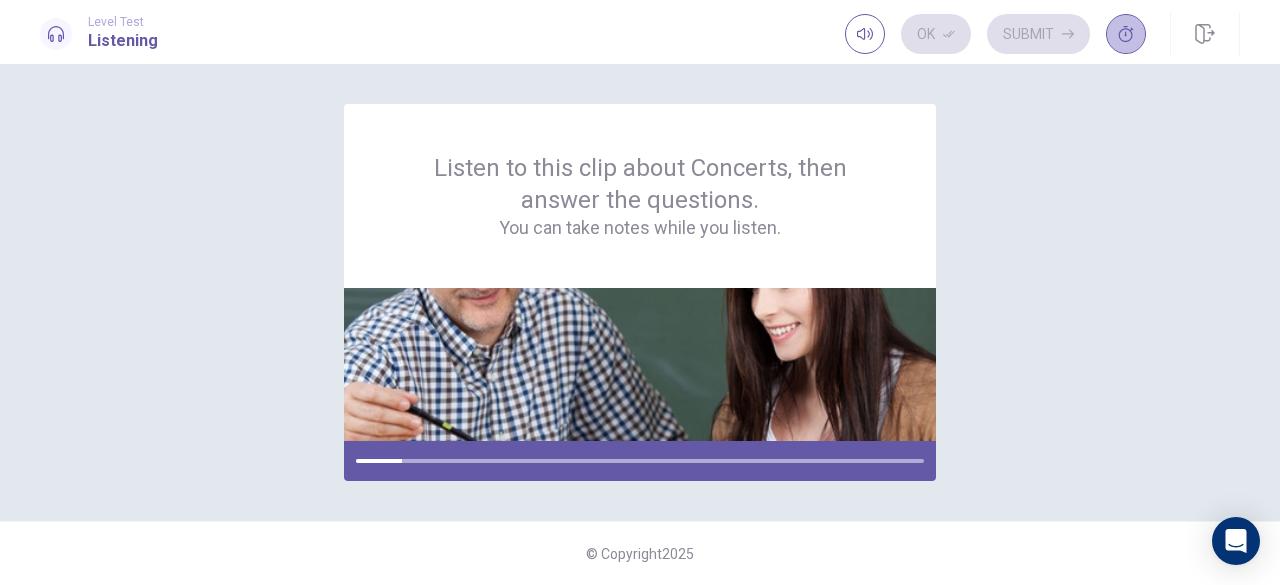 click at bounding box center [1126, 34] 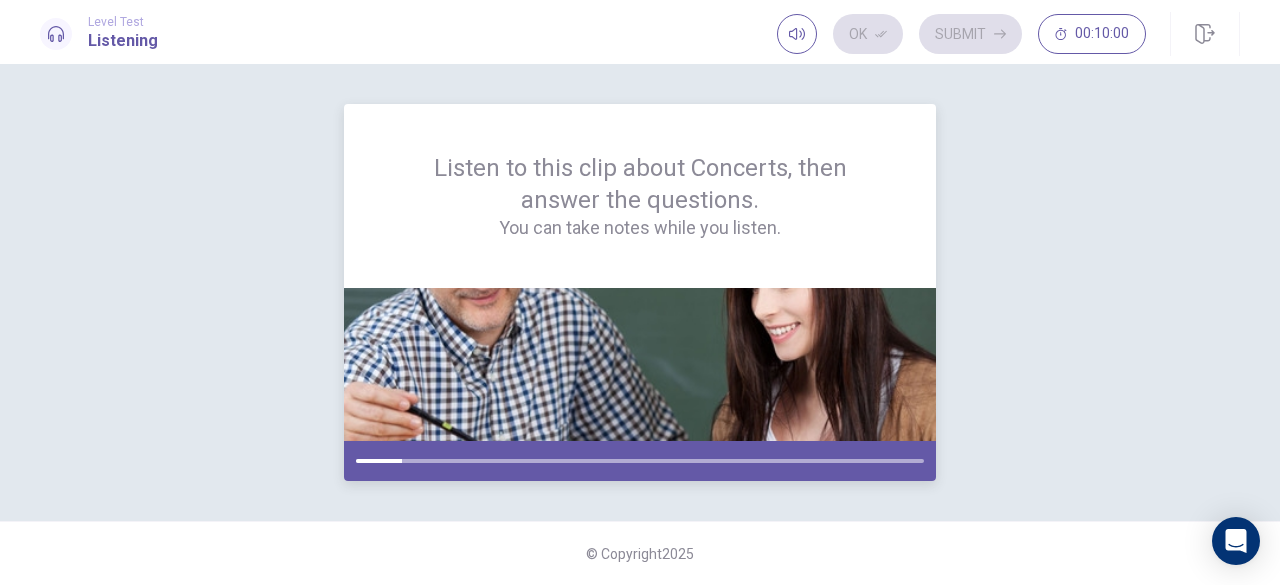 click at bounding box center [640, 364] 